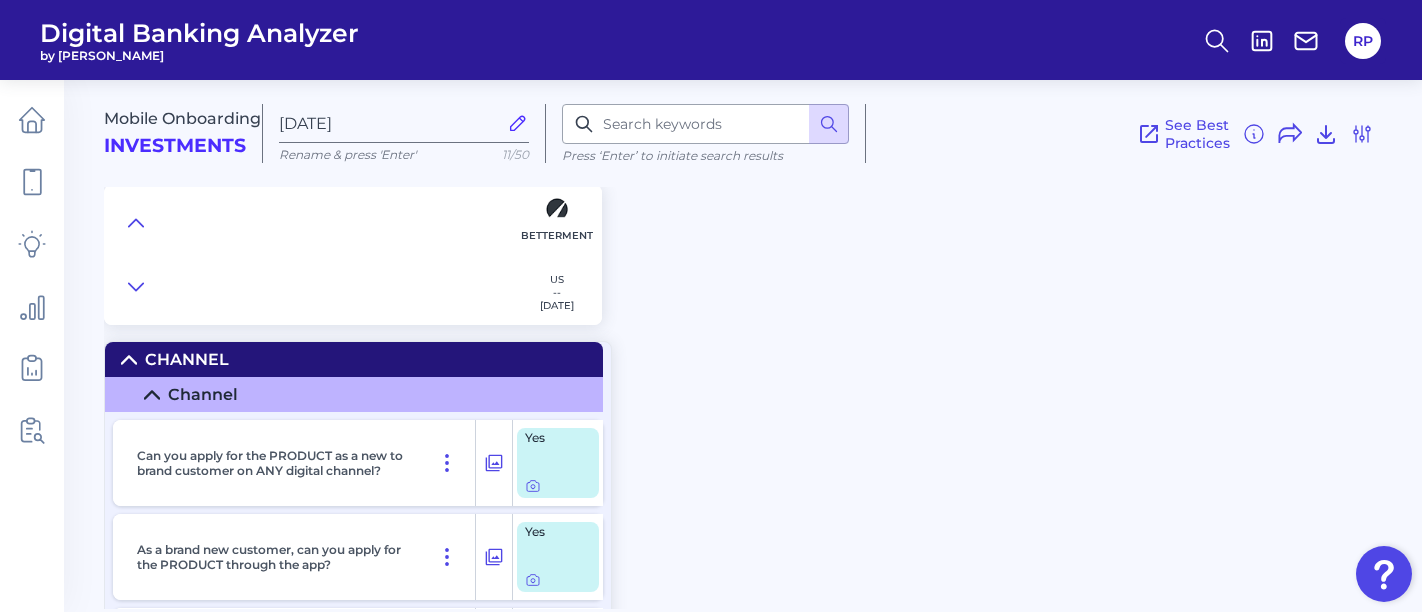 scroll, scrollTop: 0, scrollLeft: 0, axis: both 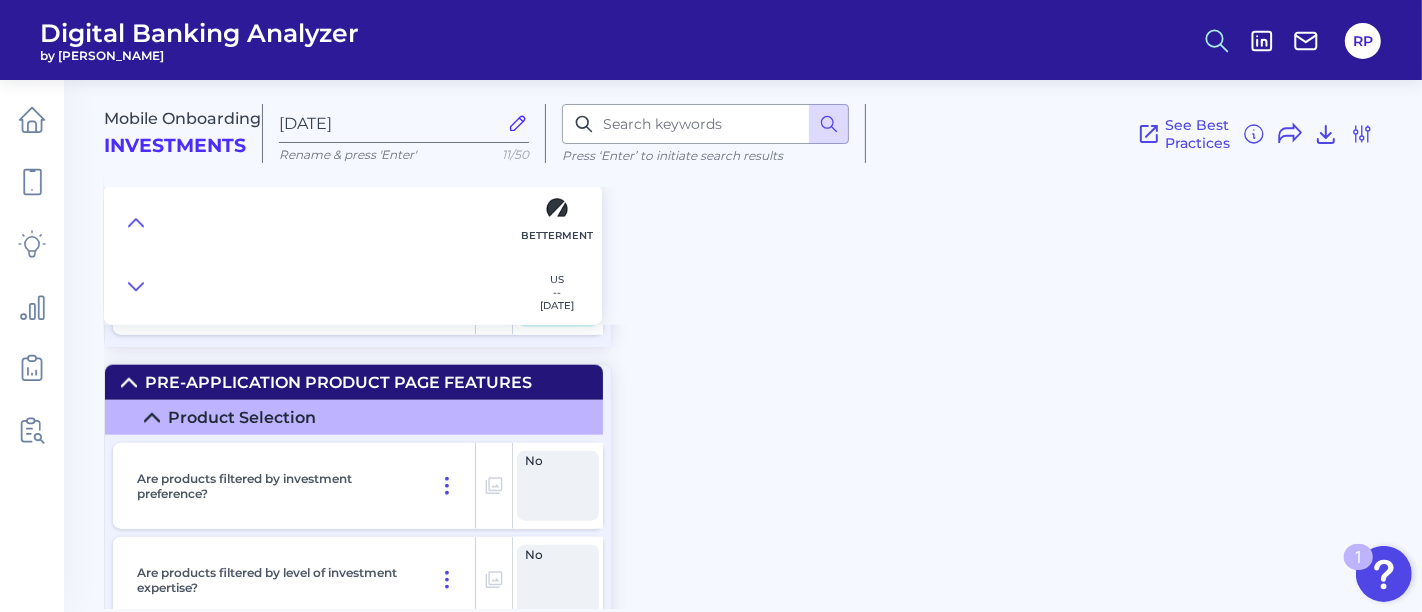 click 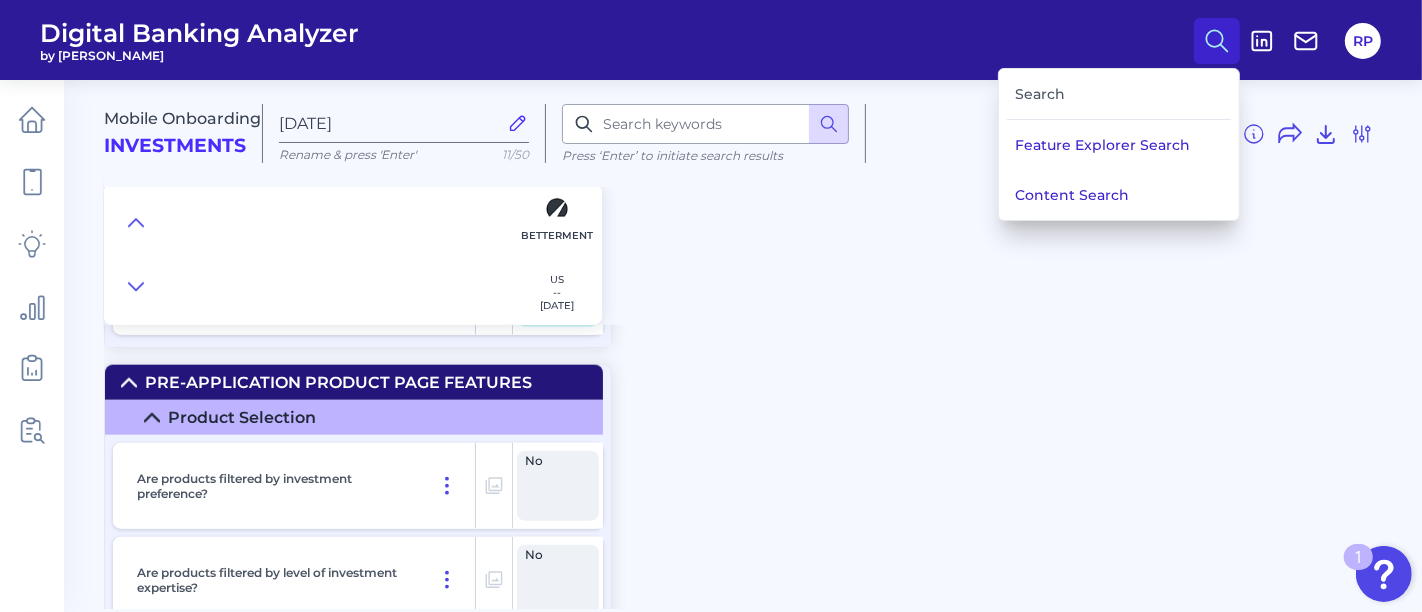 click on "Mobile Onboarding Investments [DATE] Rename & press 'Enter' 11/50 Press ‘Enter’ to initiate search results See Best Practices Filters Clear all filters Experience Reset Mobile Servicing Desktop Servicing Mobile Onboarding Desktop Onboarding Categories Clear Press ‘Enter’ to initiate search results Select all categories Channel Channel Pre-Application Initiation Content - Web pages and app screens Pre-Application Initiation Help and Support Pre-Application Product Page Features Product Selection Account Fees Investment Education Choosing a Robo Portfolio Portfolio View Portfolio Comparison Asset Selection Products Additional Content Capabilities & Interface Overview Form Features Pre-Fill/Automated Data Input In Application Help & Support Application inputs Application Questions Suitability Assessment Investment goals Additional Applicants & Products Verification and Approval ID verification Agreement and Signature Funding & Deposits Countries Clear Select all countries [GEOGRAPHIC_DATA] Brands Clear" at bounding box center (763, 337) 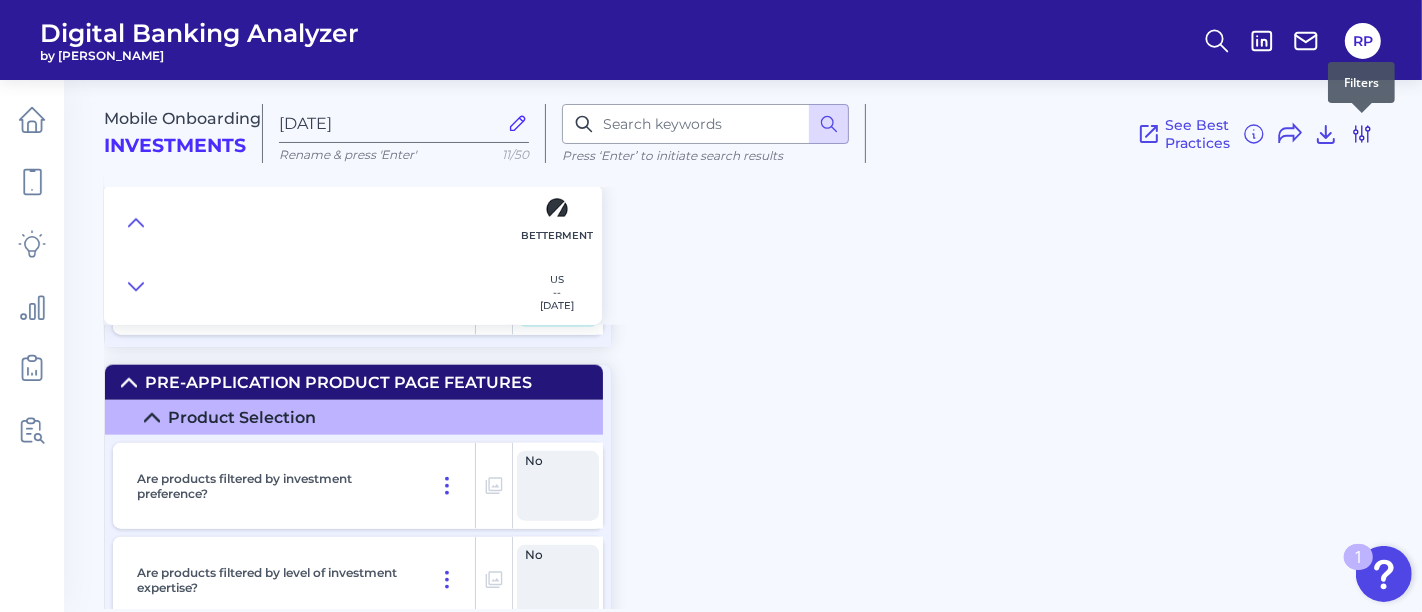 click 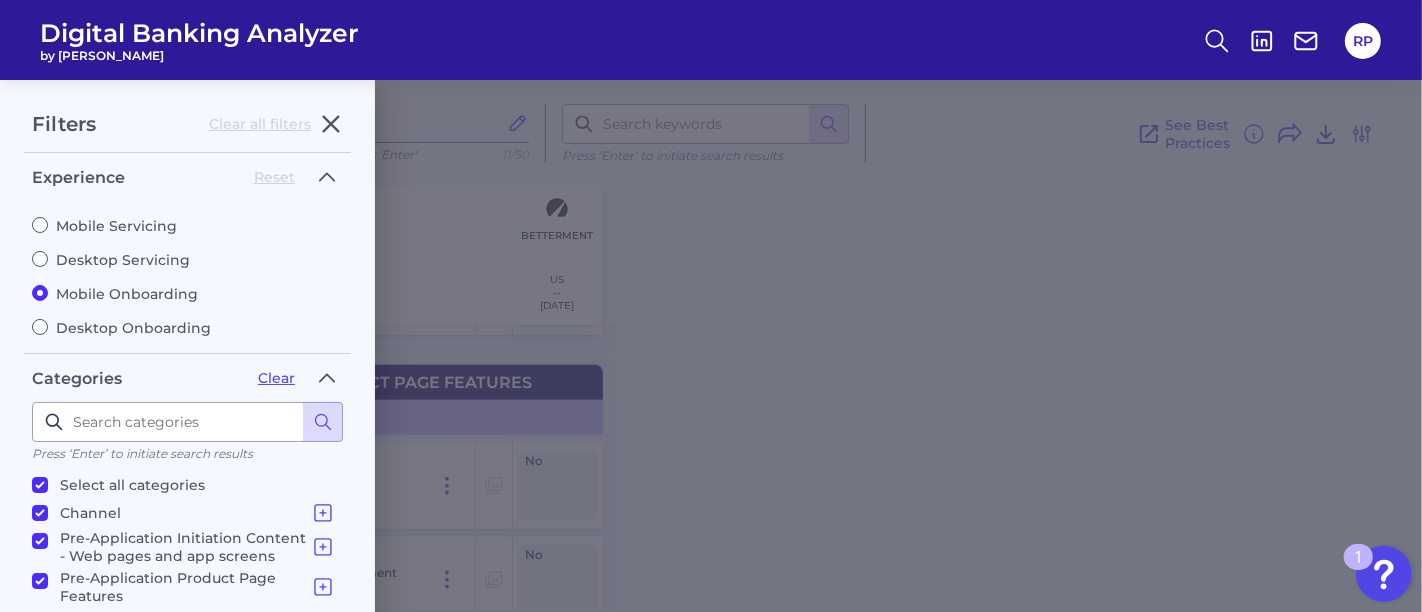 click on "Desktop Servicing" at bounding box center [187, 260] 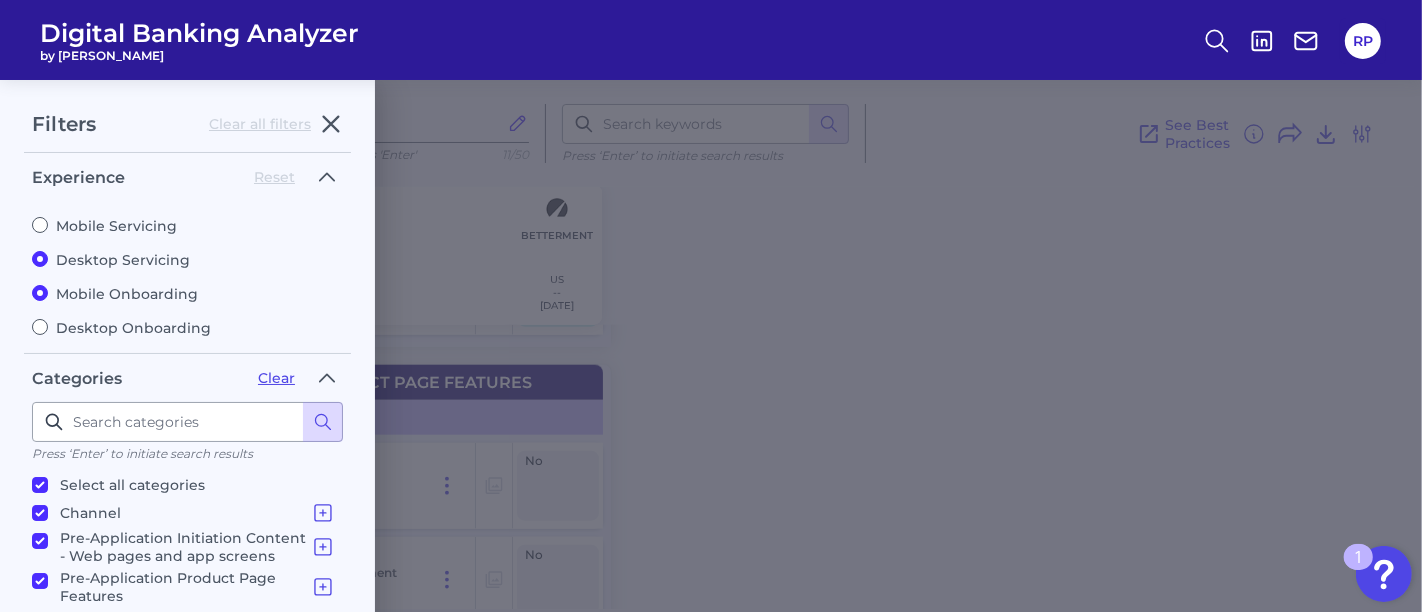 radio on "false" 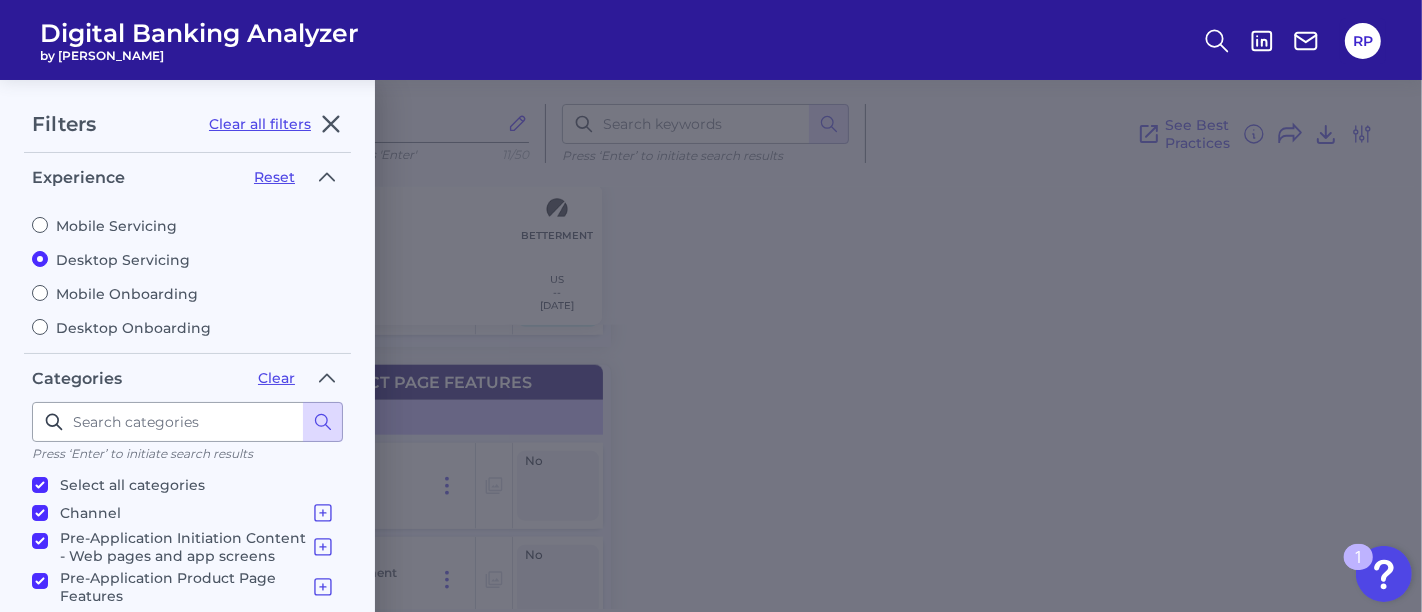scroll, scrollTop: 222, scrollLeft: 0, axis: vertical 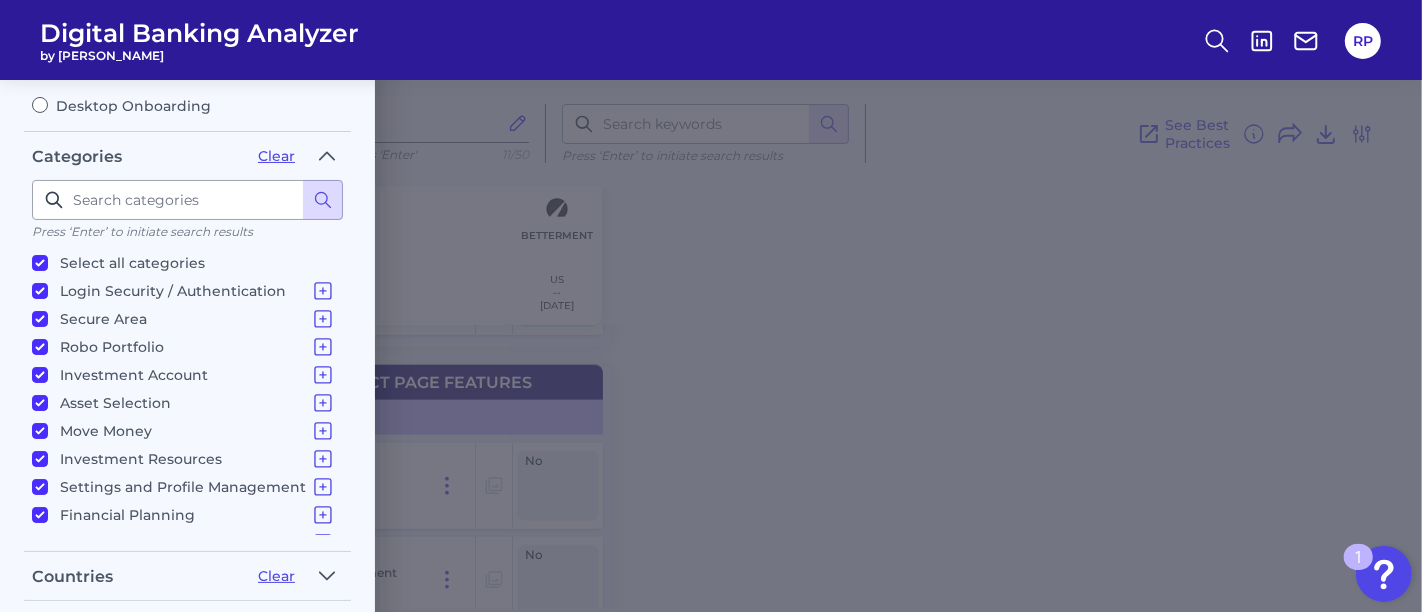 click on "Select all categories" at bounding box center (132, 263) 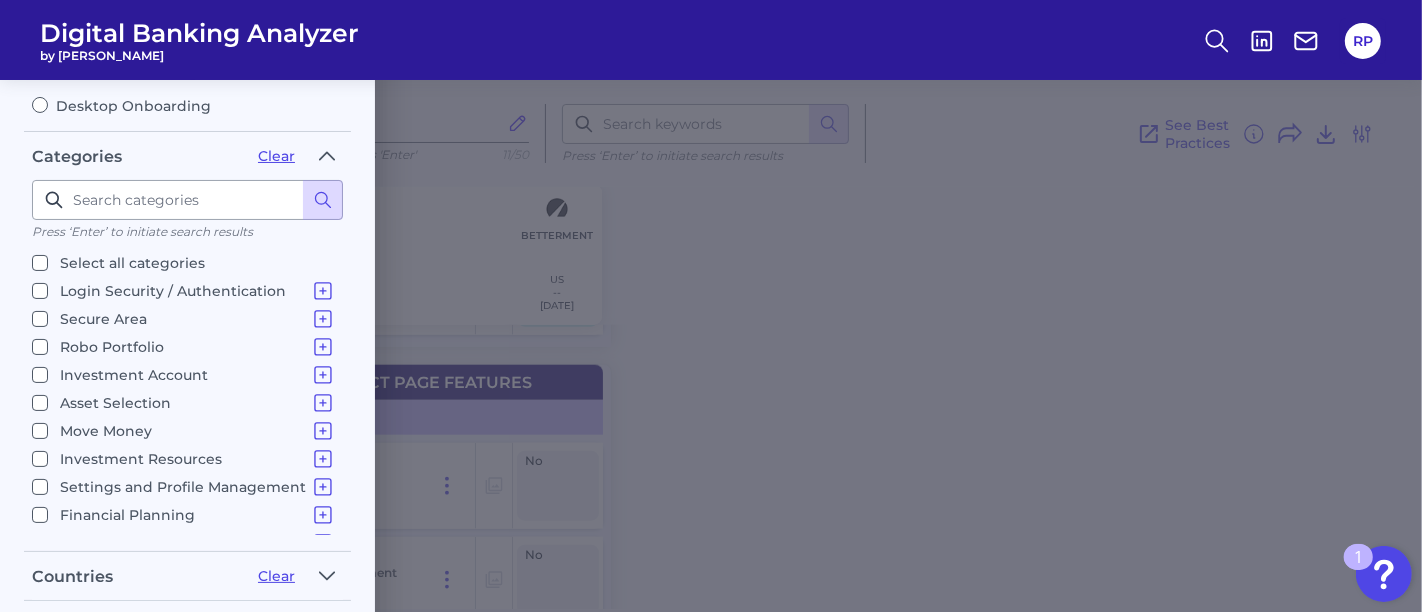 checkbox on "false" 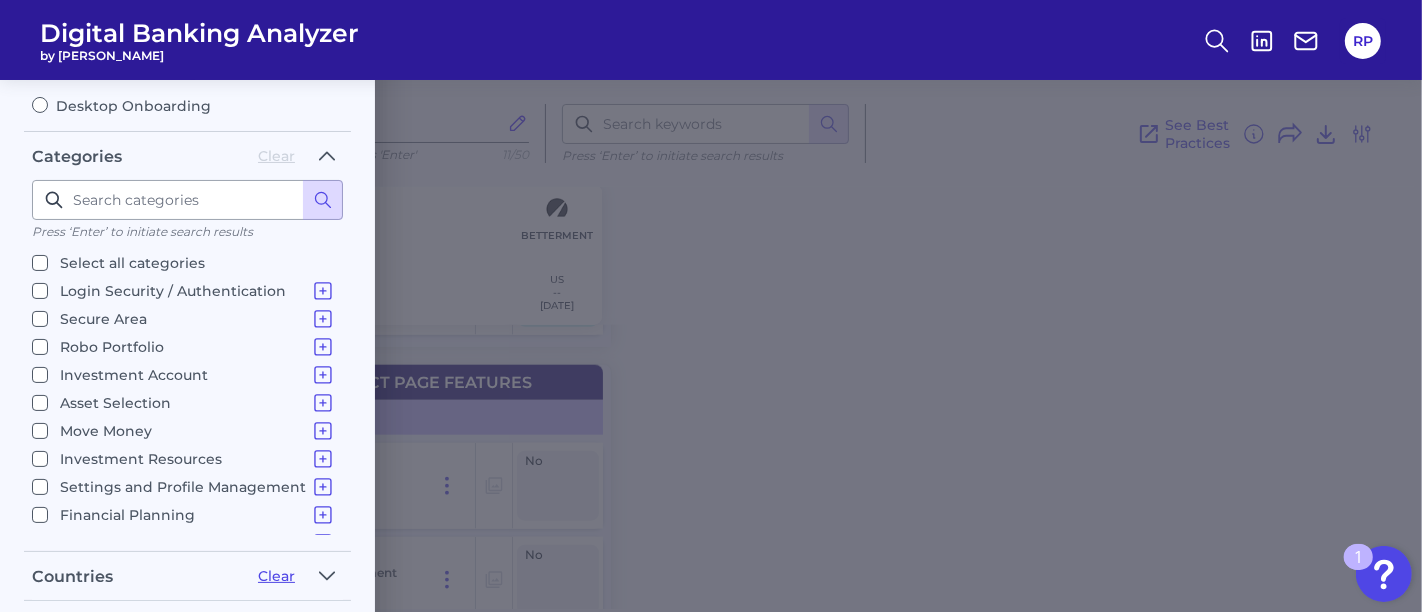 checkbox on "false" 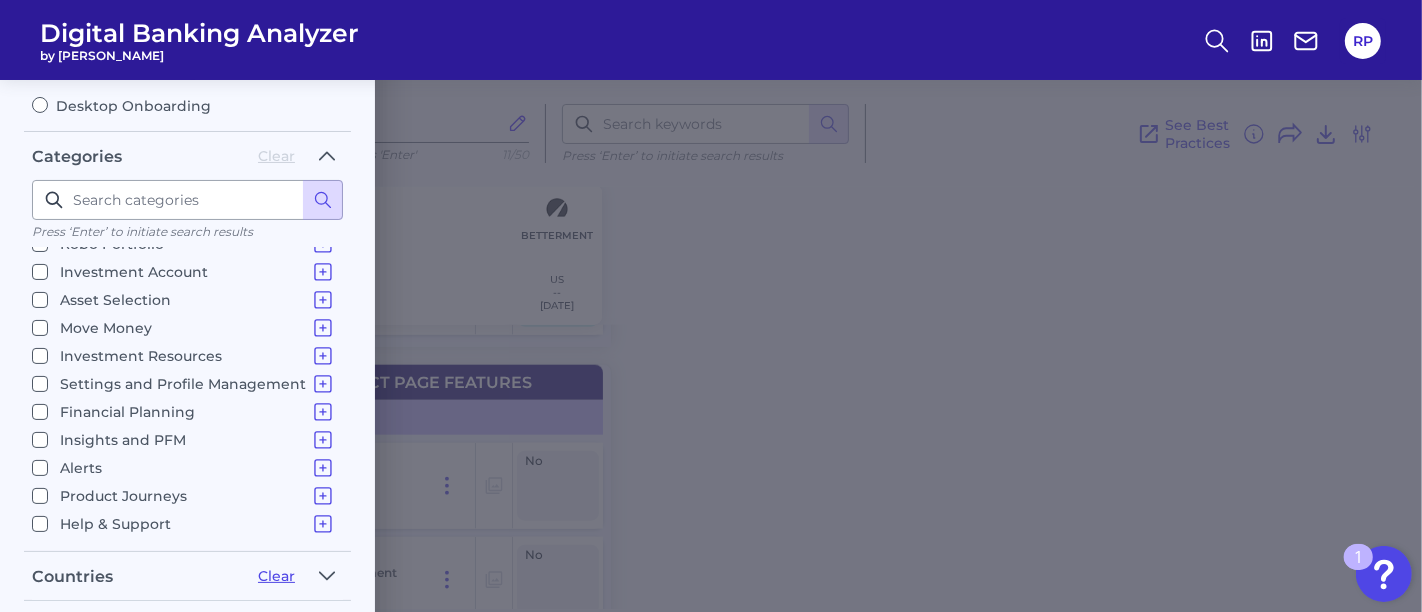 click on "Financial Planning" at bounding box center (197, 412) 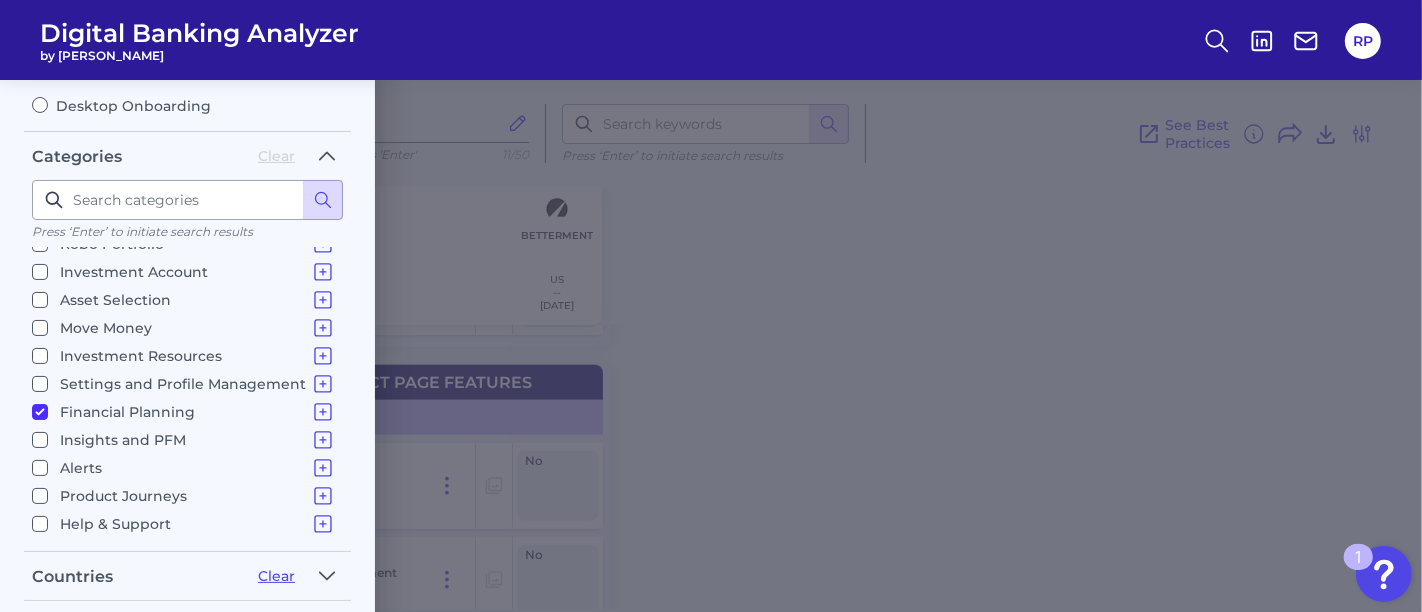checkbox on "true" 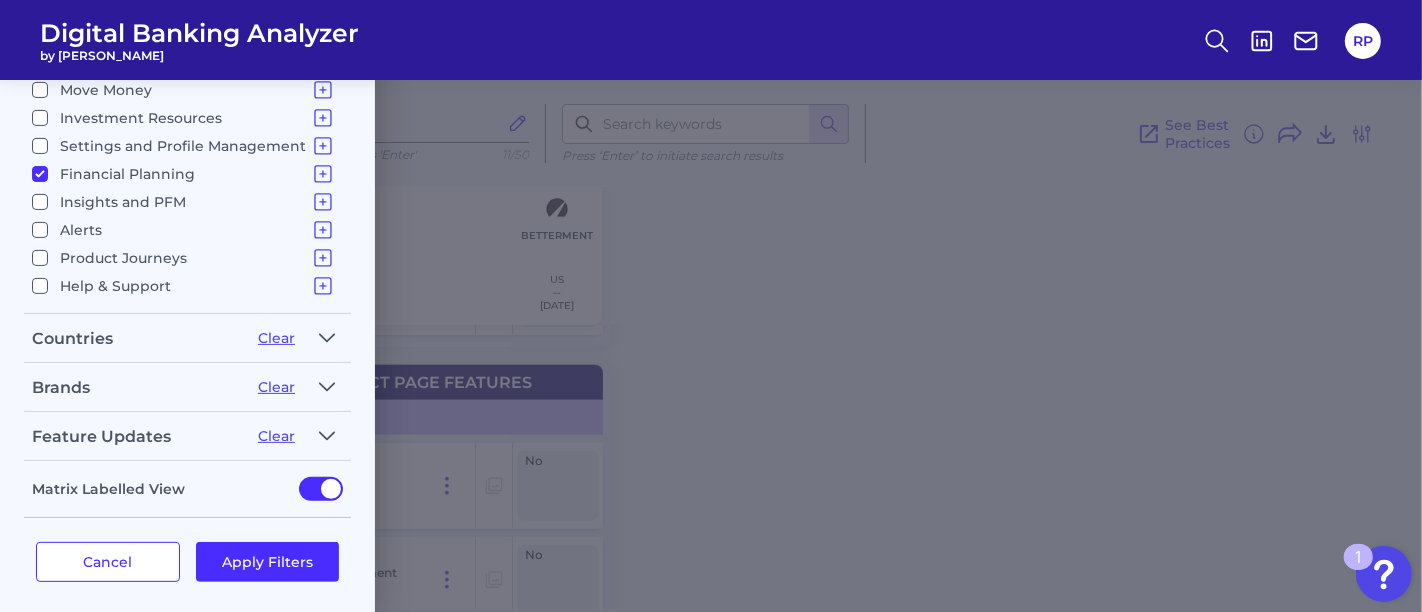 scroll, scrollTop: 461, scrollLeft: 0, axis: vertical 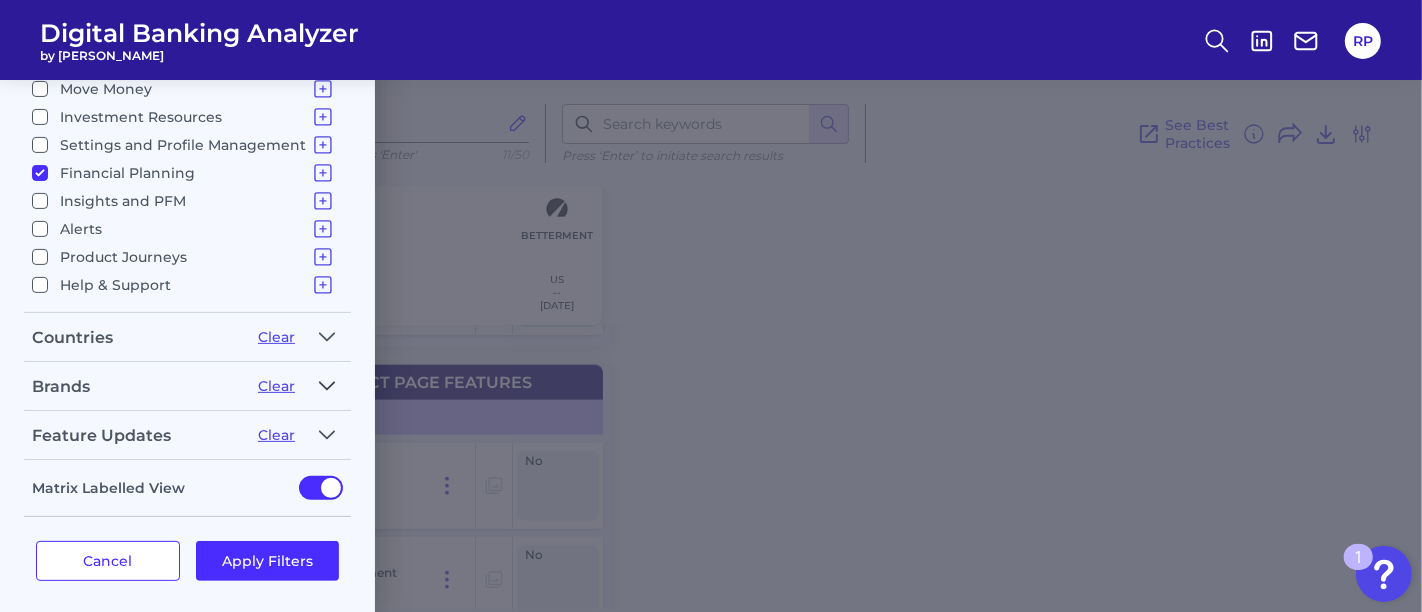 click 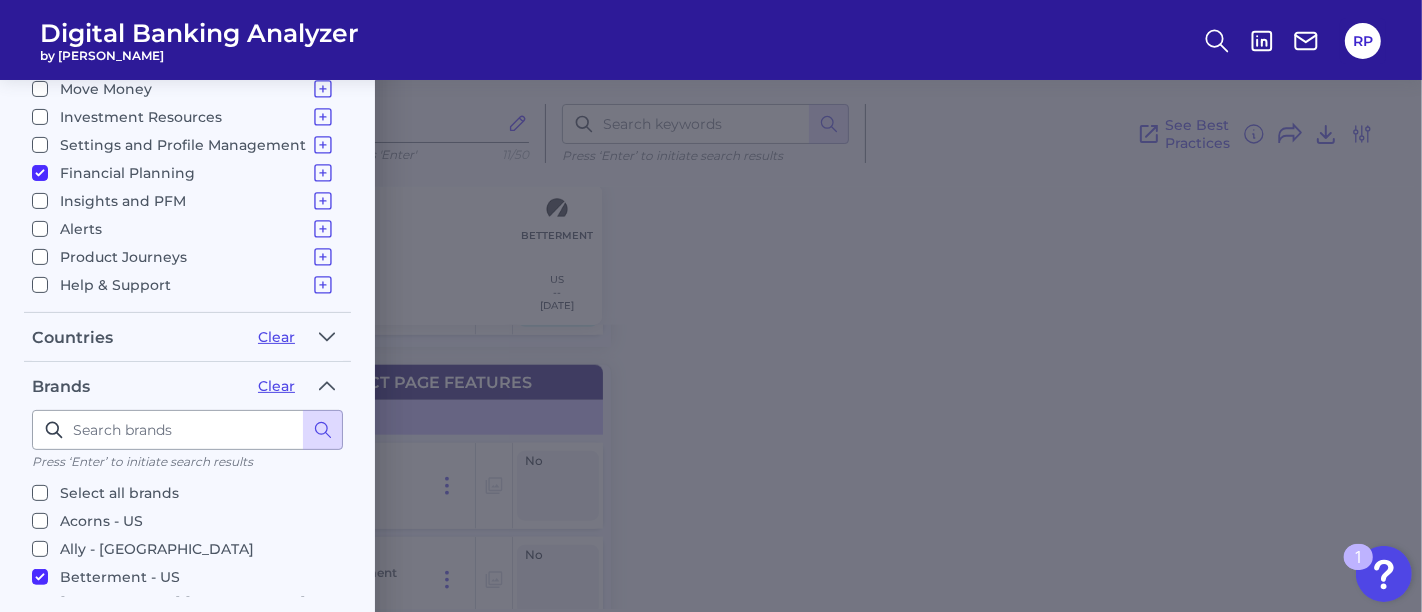 click on "Betterment - US" at bounding box center (120, 577) 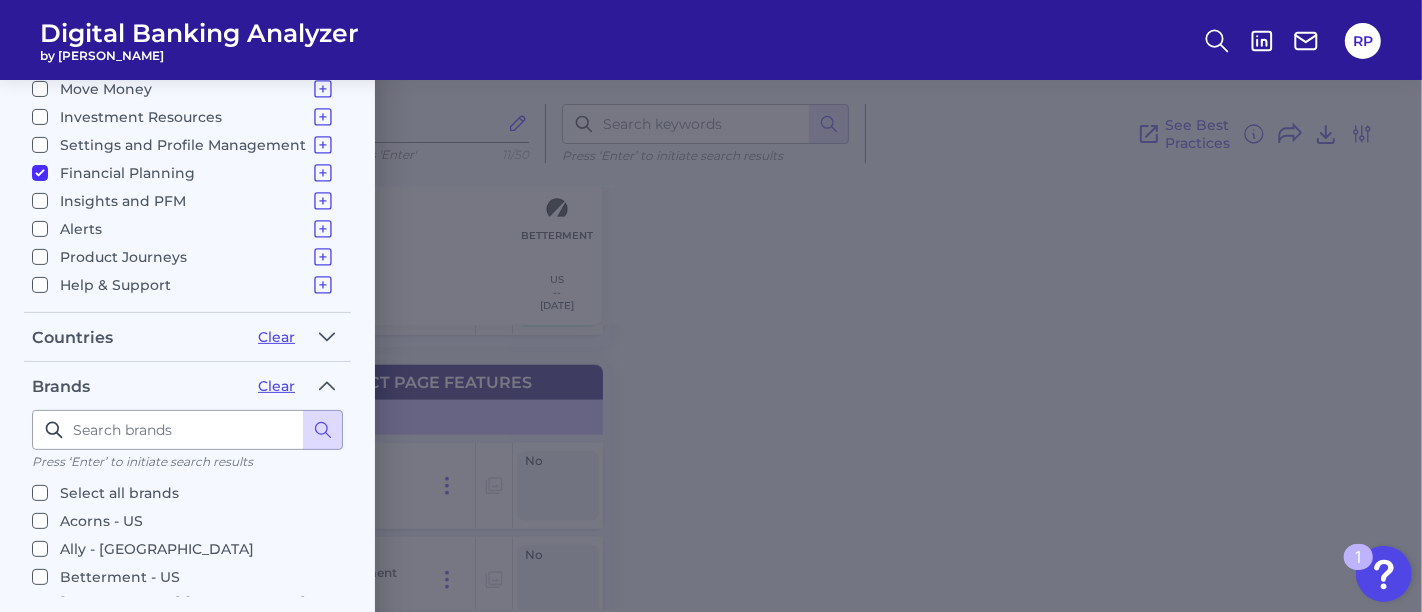 checkbox on "false" 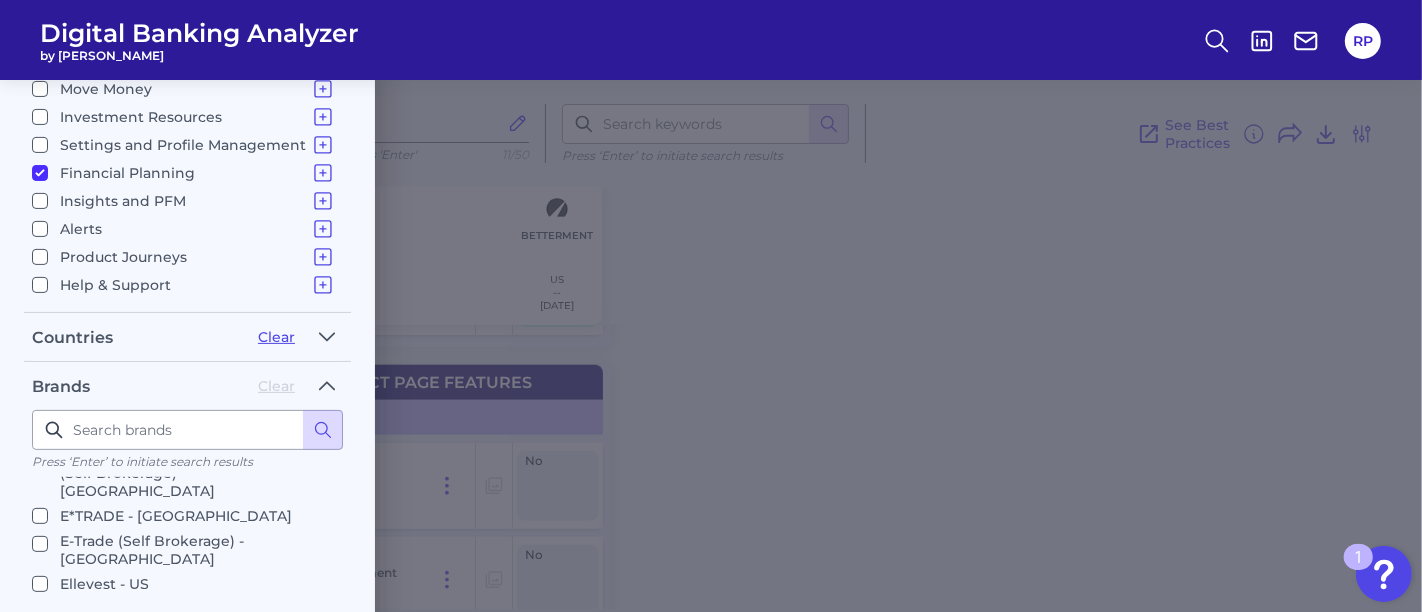 scroll, scrollTop: 222, scrollLeft: 0, axis: vertical 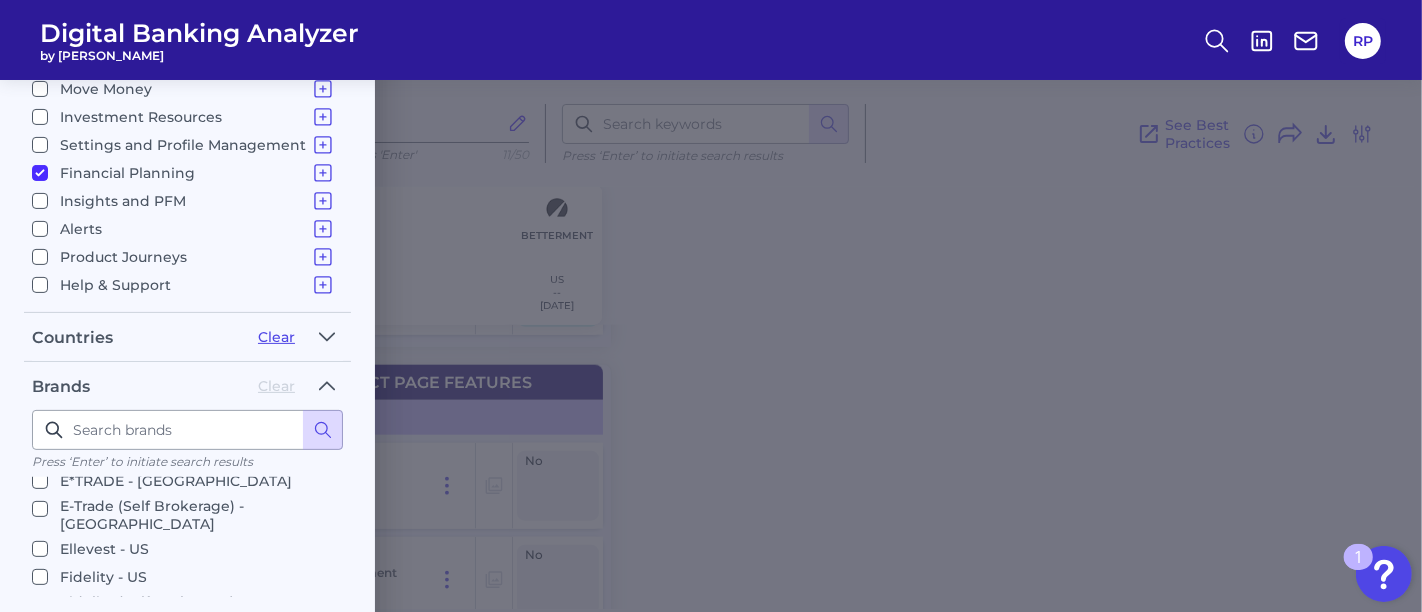 click on "Fidelity  - US" at bounding box center [103, 577] 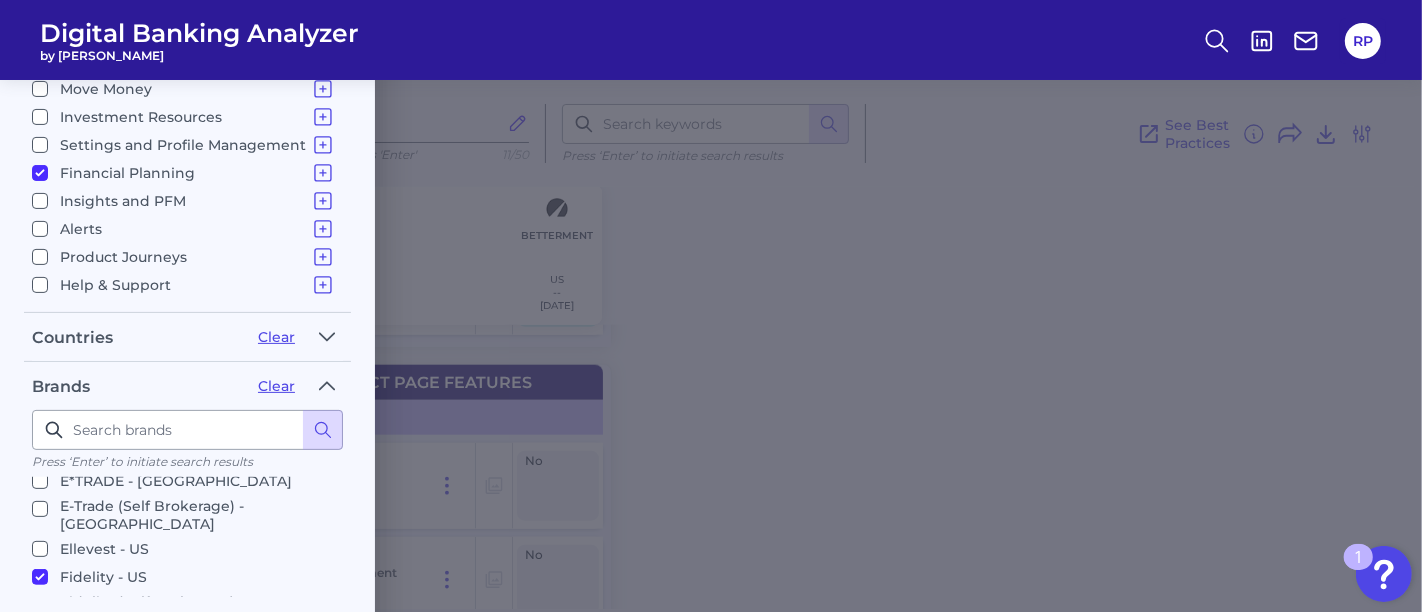 scroll, scrollTop: 572, scrollLeft: 0, axis: vertical 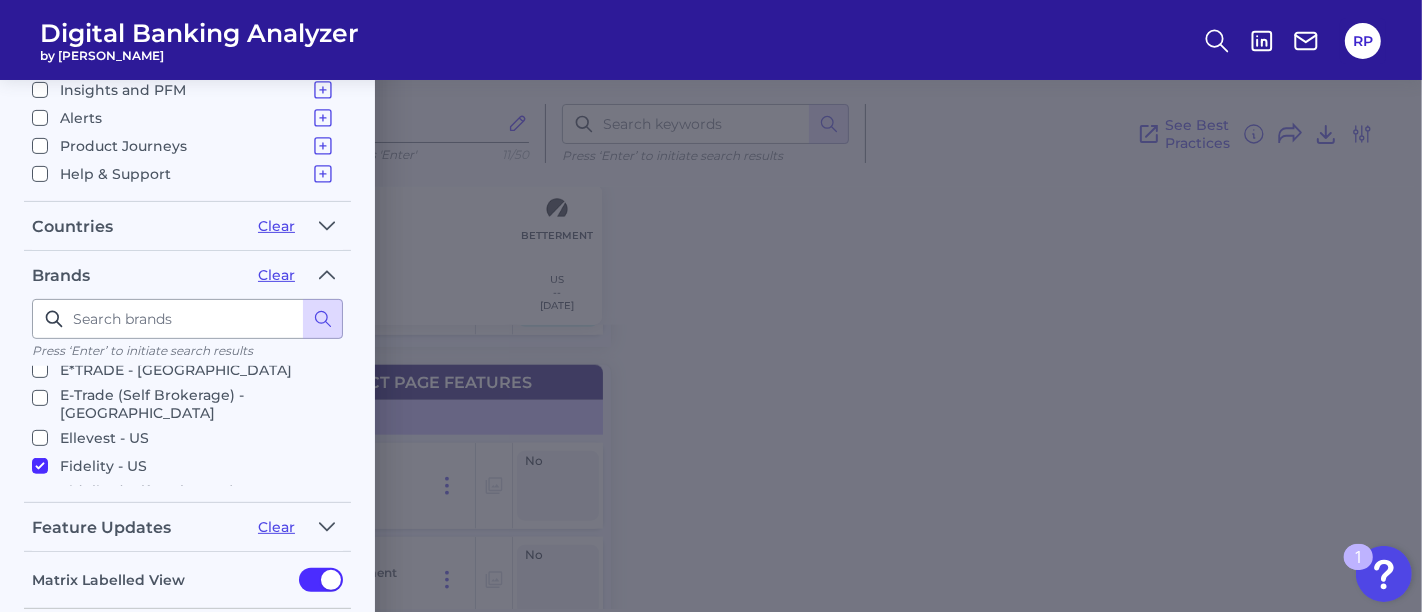 click on "Fidelity (Self Brokerage) - [GEOGRAPHIC_DATA]" at bounding box center (197, 500) 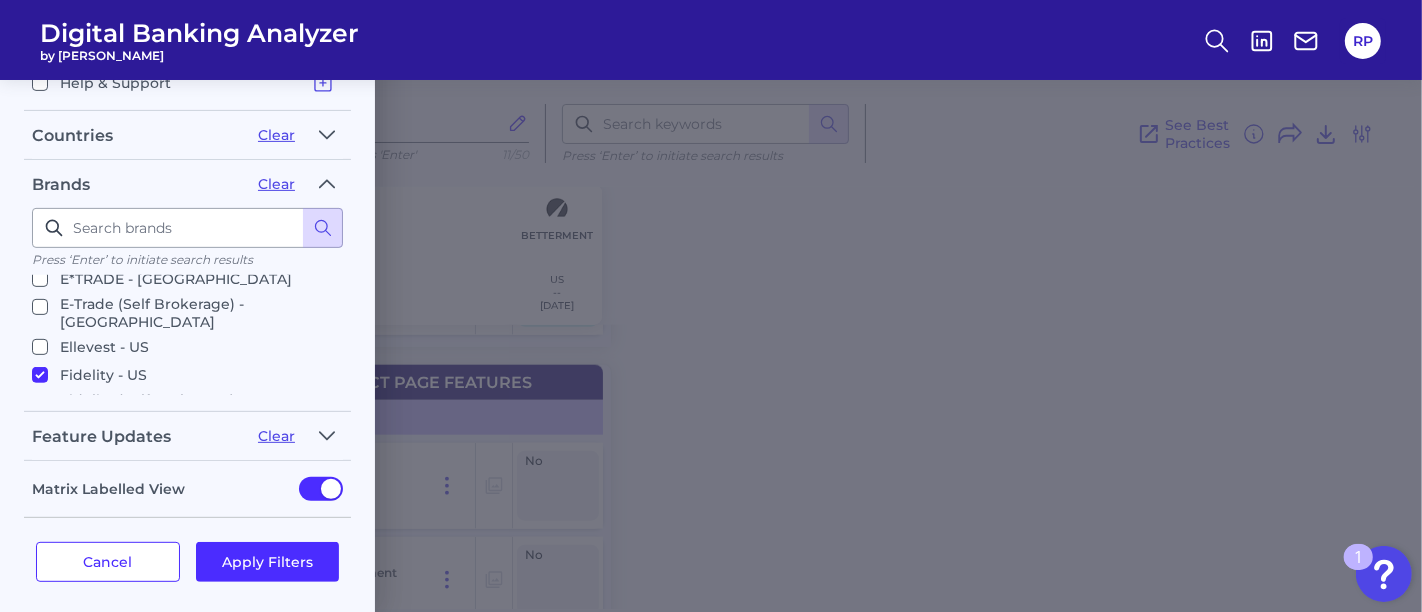 scroll, scrollTop: 664, scrollLeft: 0, axis: vertical 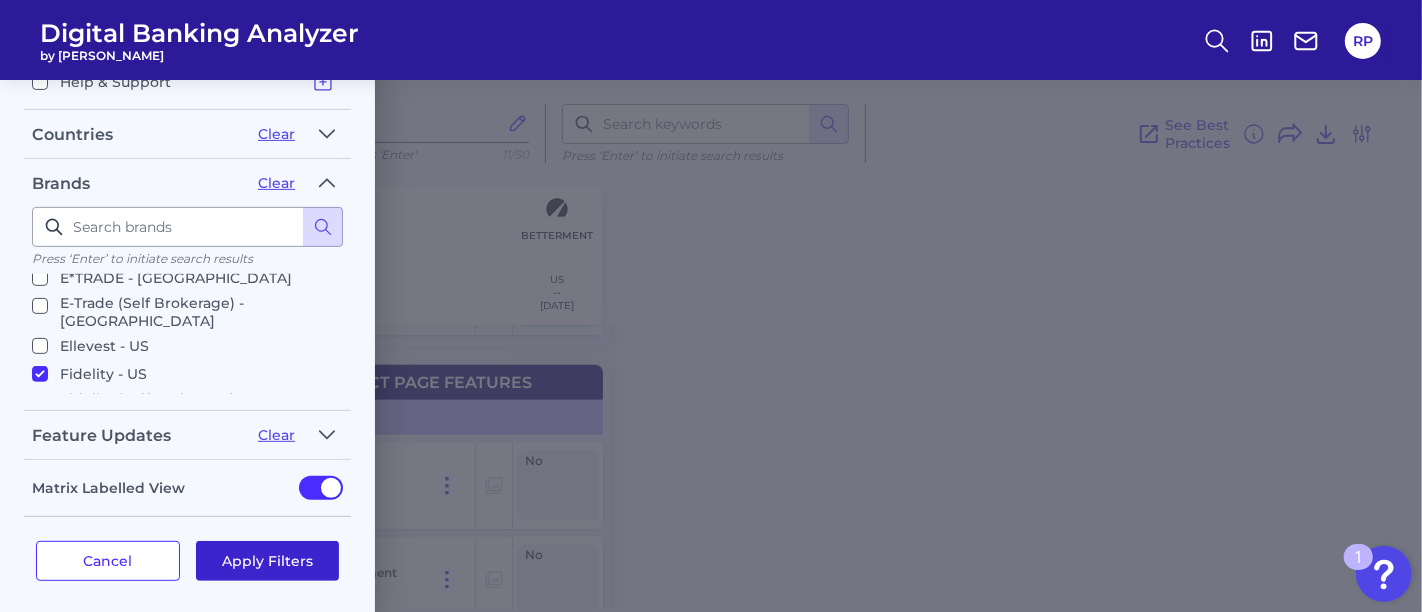 click on "Apply Filters" at bounding box center [268, 561] 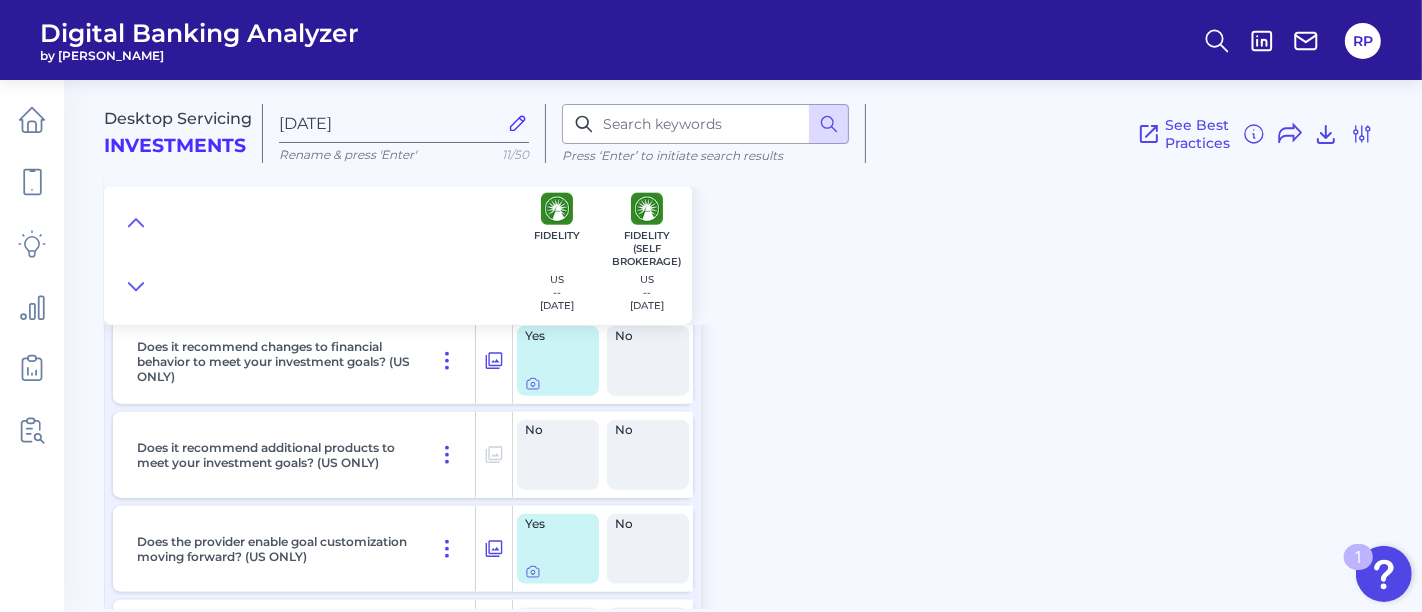 scroll, scrollTop: 0, scrollLeft: 0, axis: both 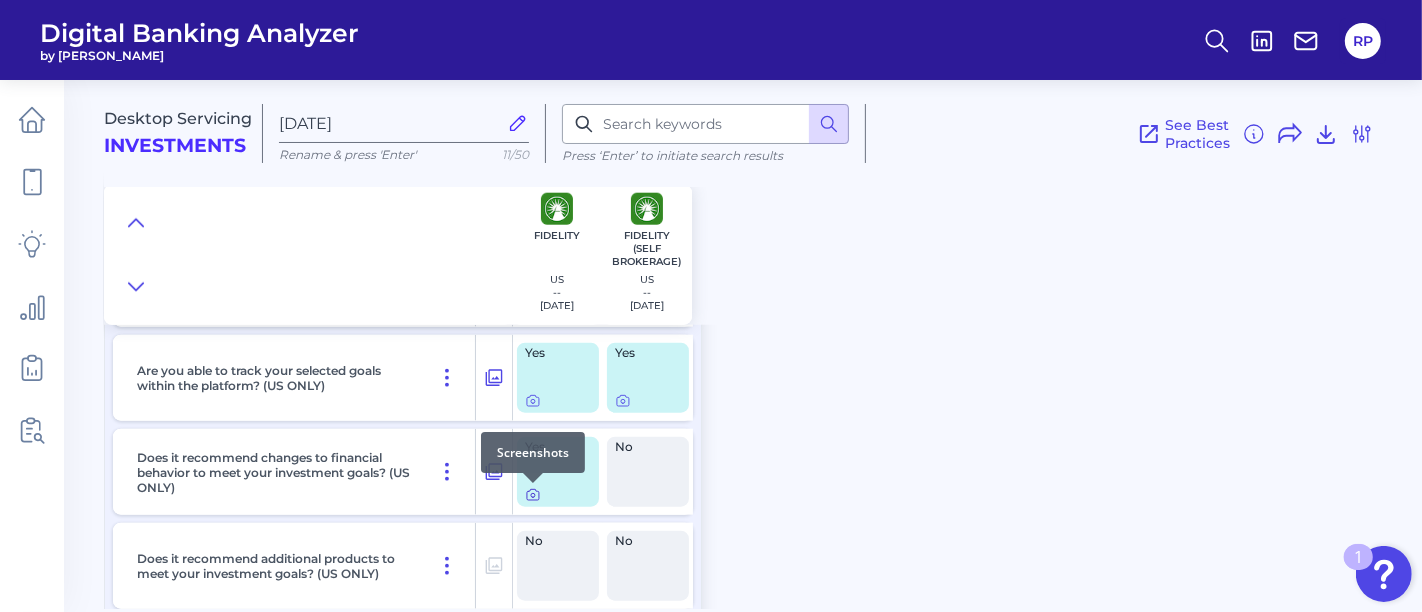 click 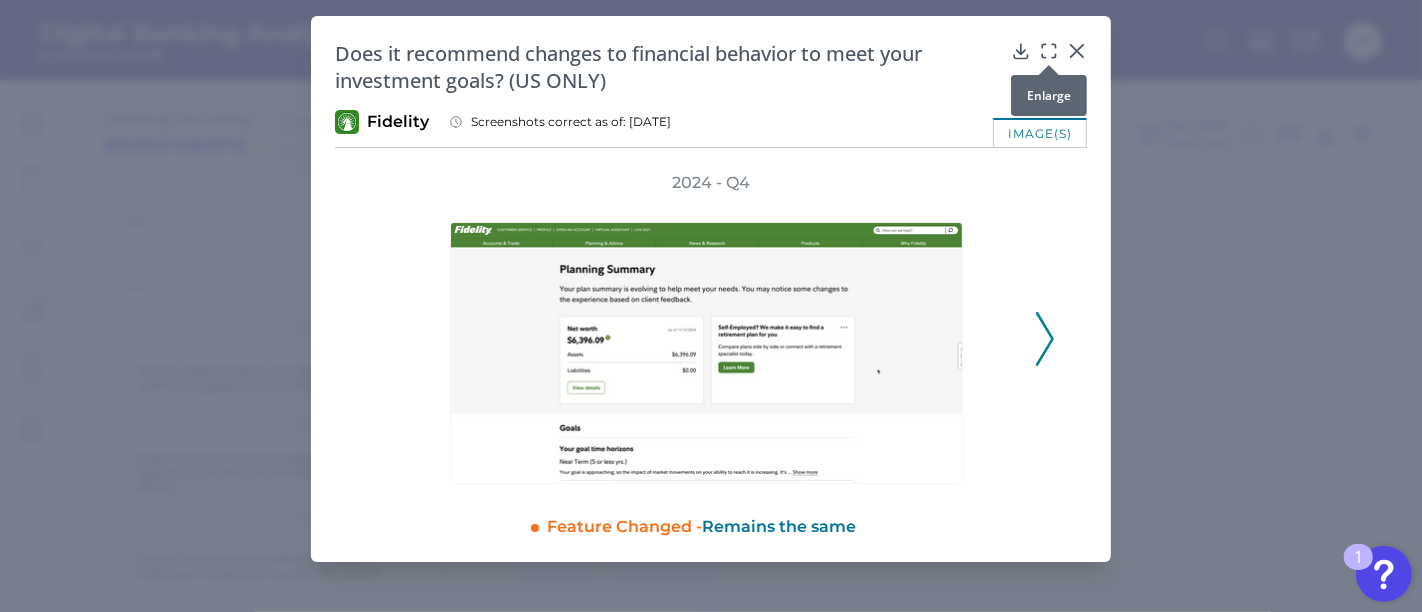 click 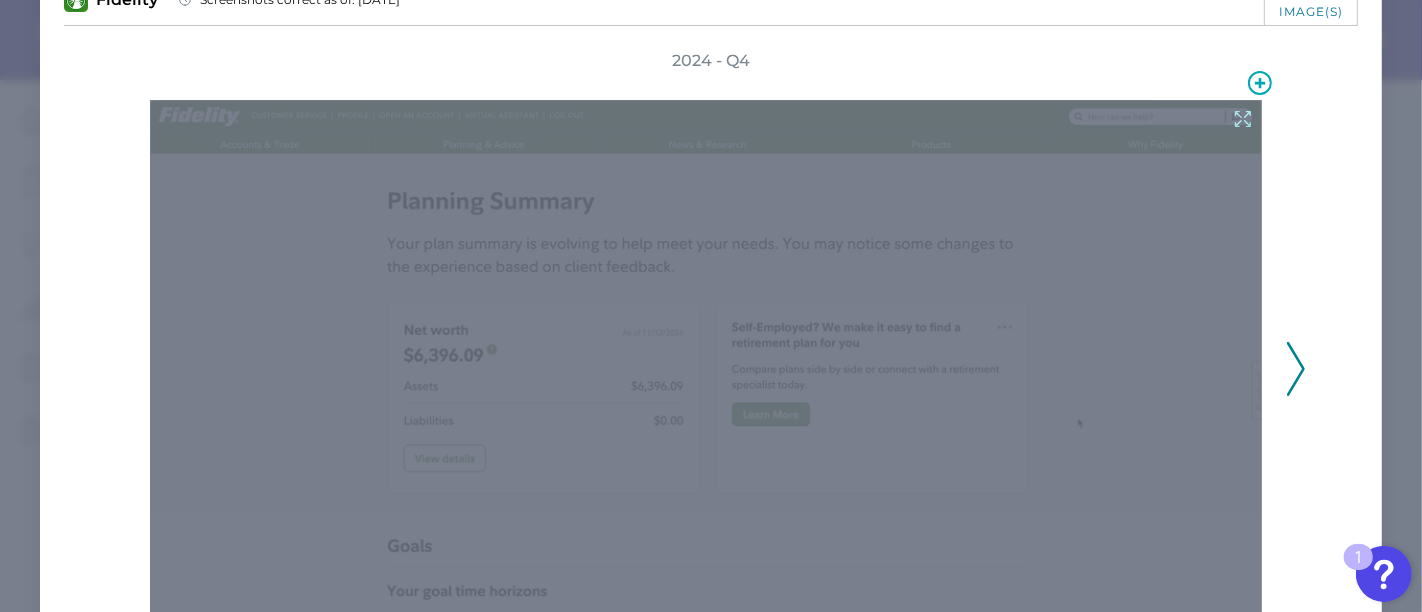 scroll, scrollTop: 222, scrollLeft: 0, axis: vertical 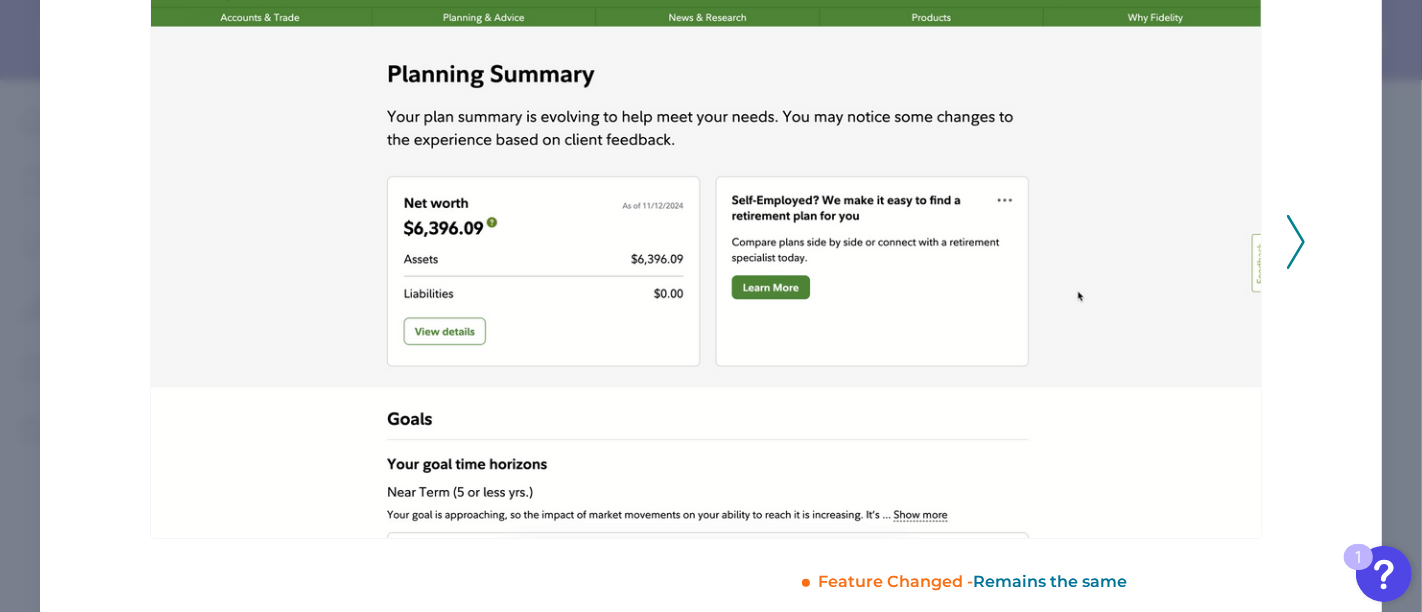 click 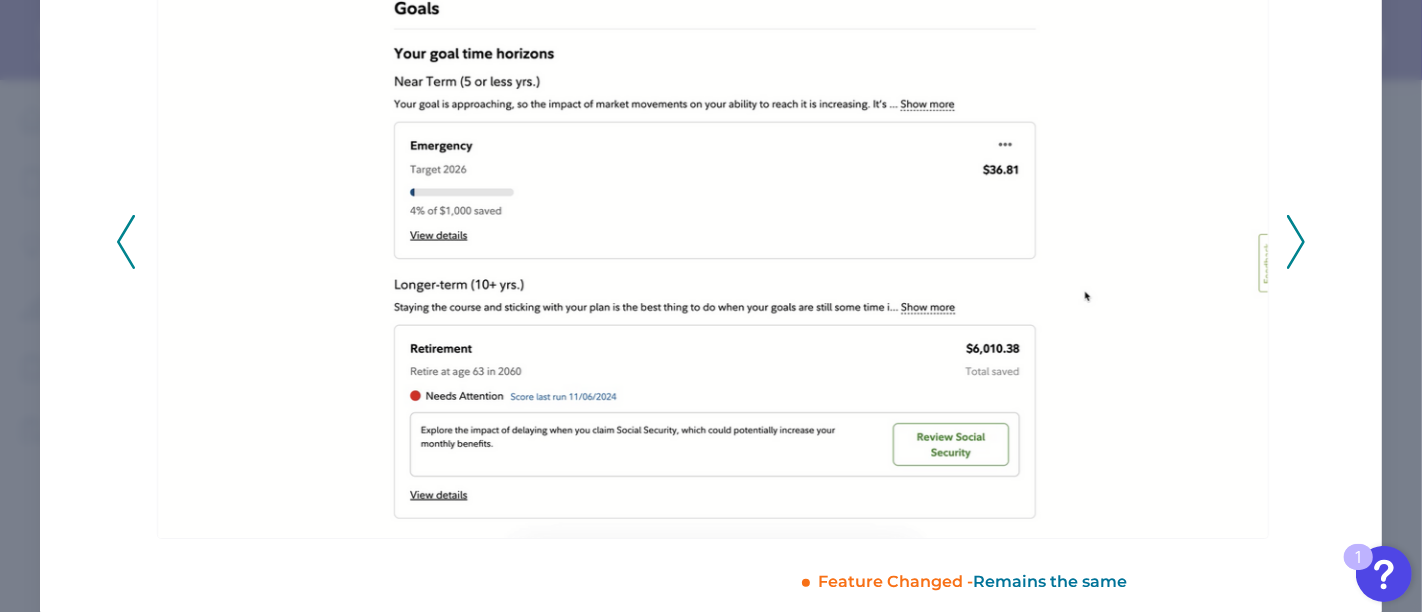 click 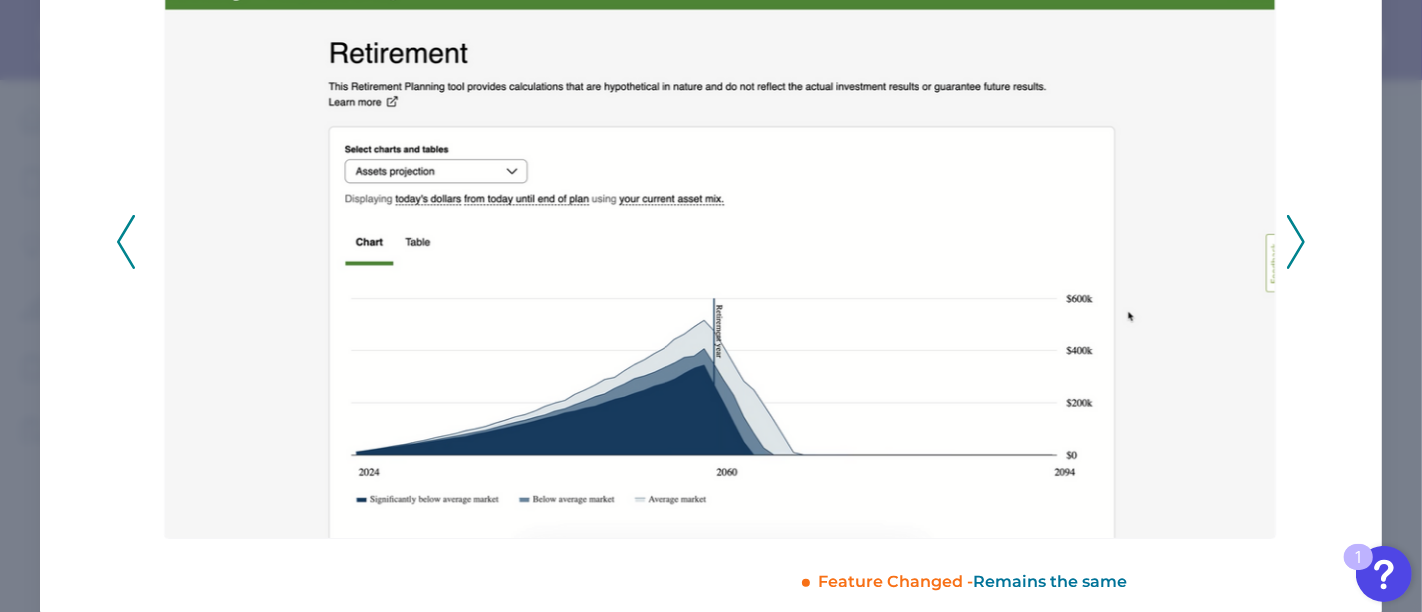 click 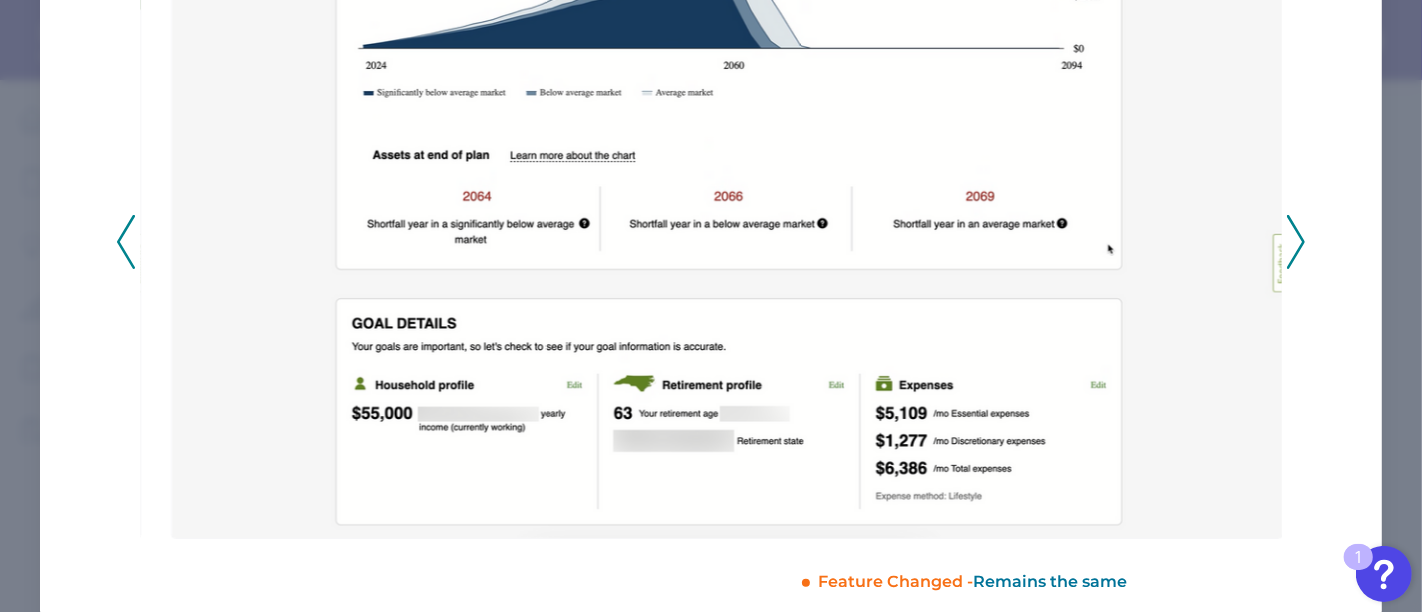click 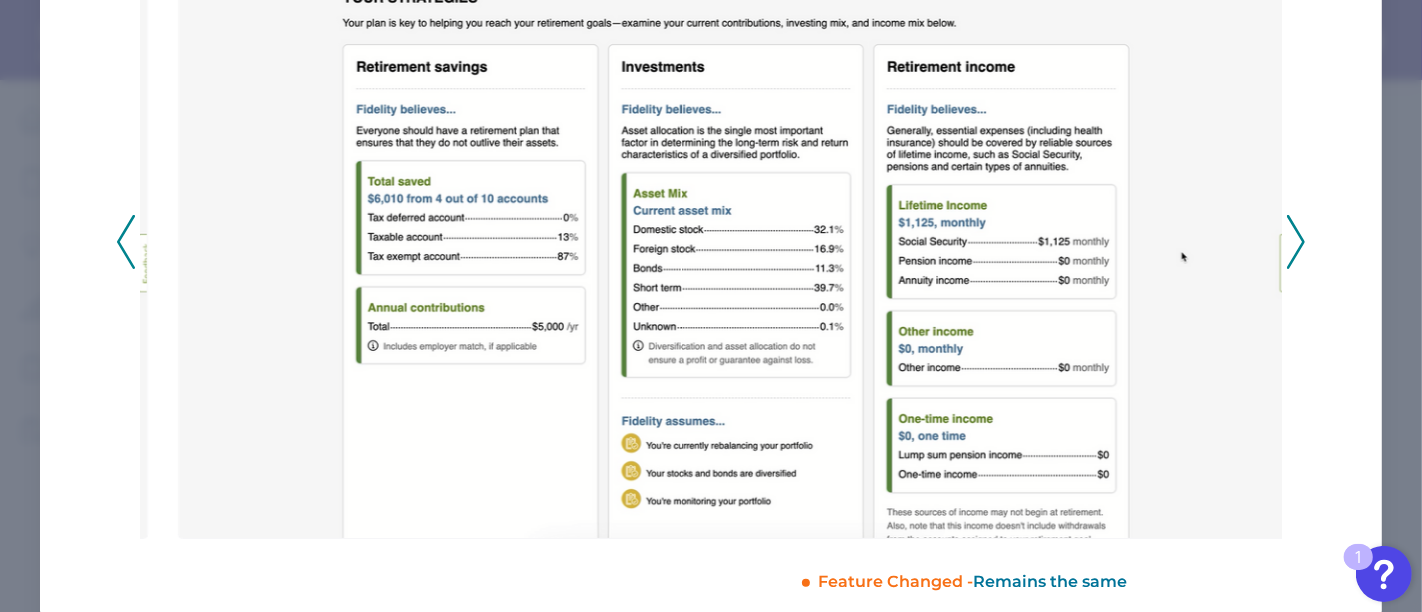 click 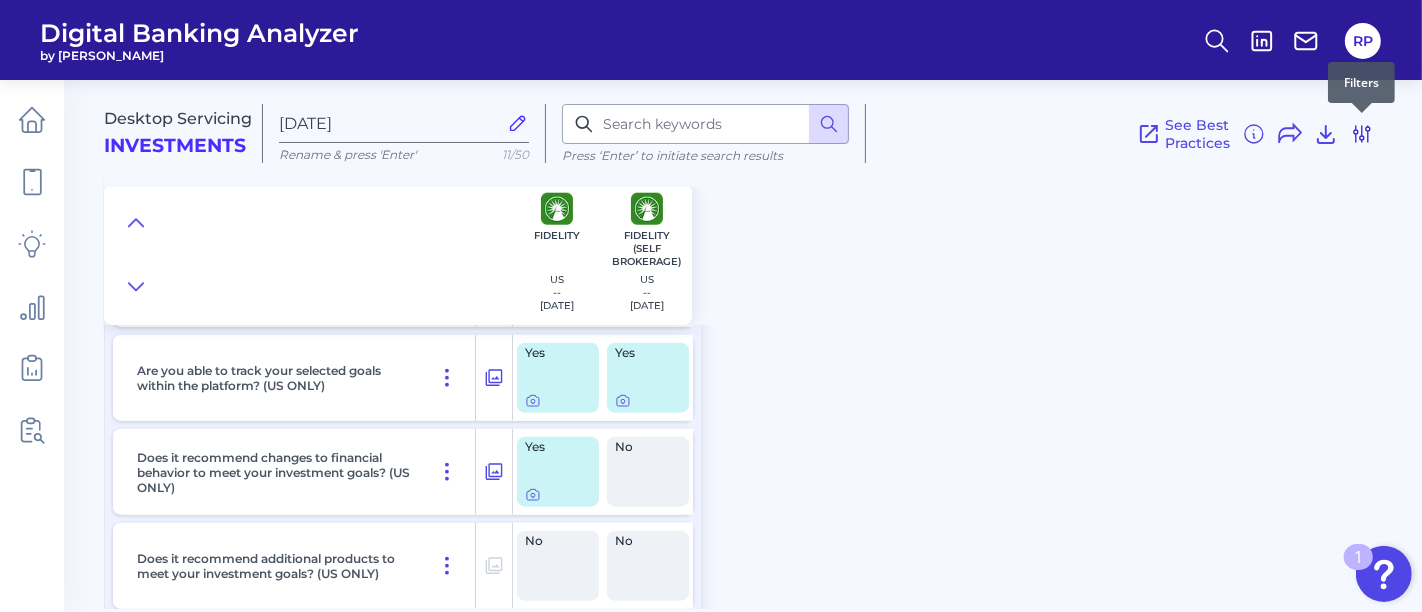 click 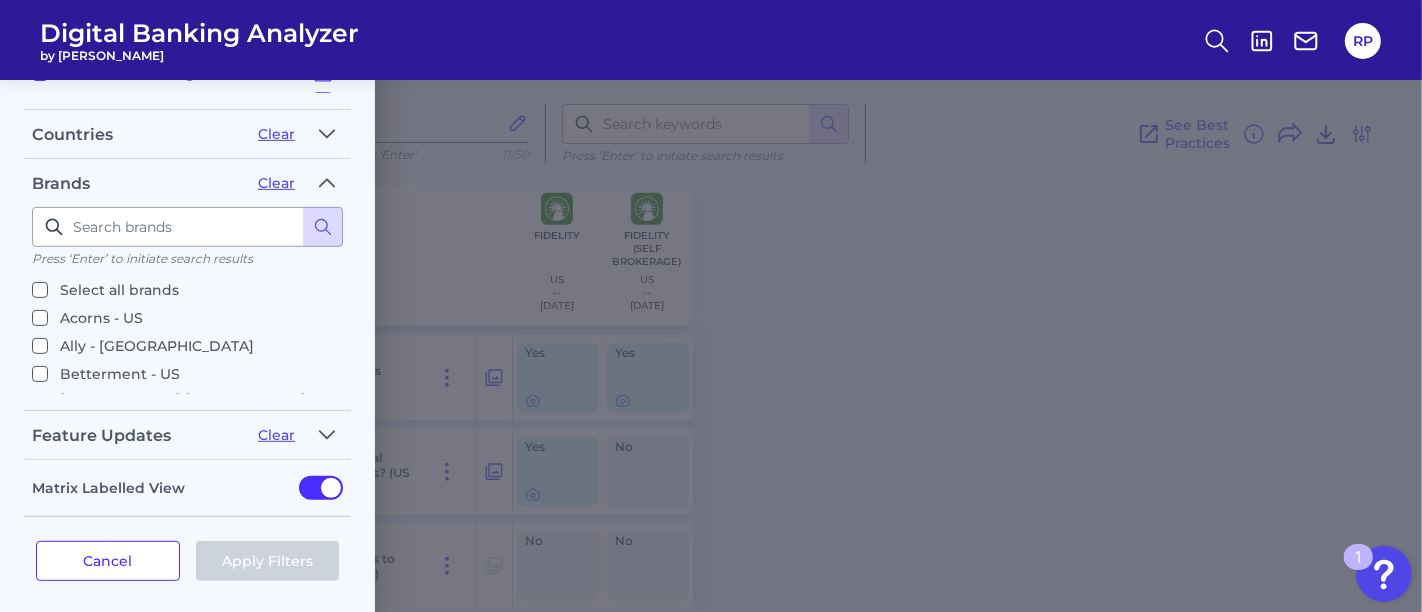 scroll, scrollTop: 103, scrollLeft: 0, axis: vertical 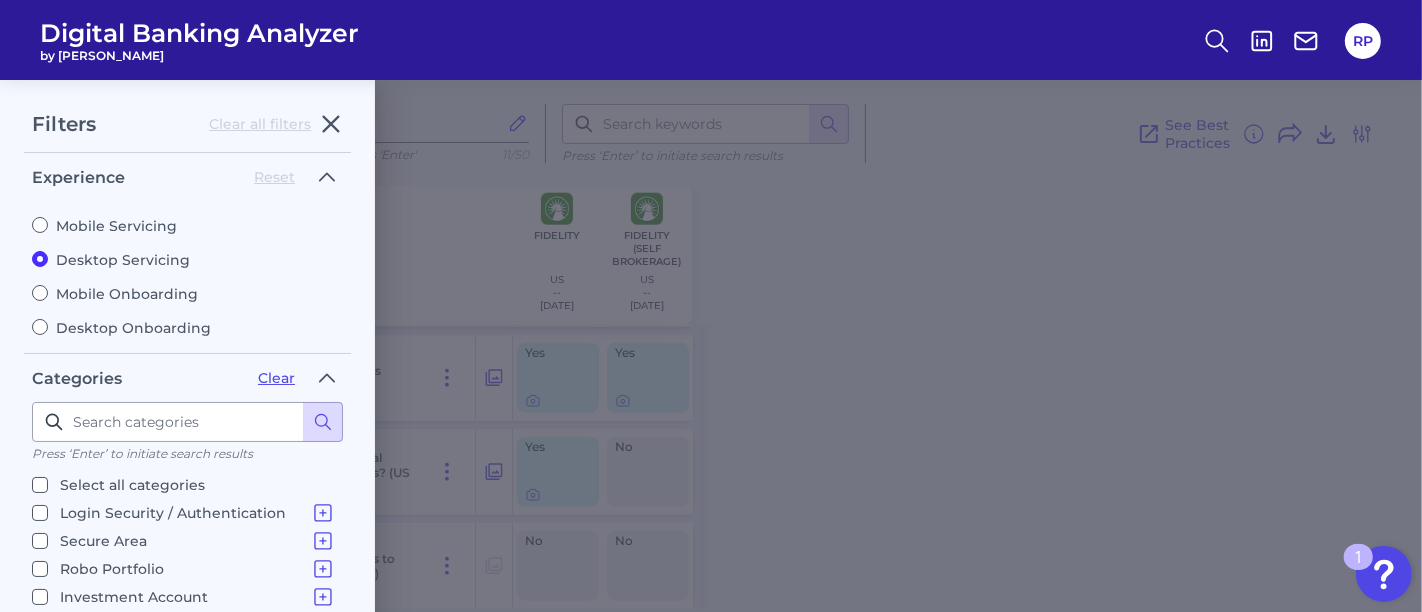 click on "Mobile Servicing" at bounding box center [187, 226] 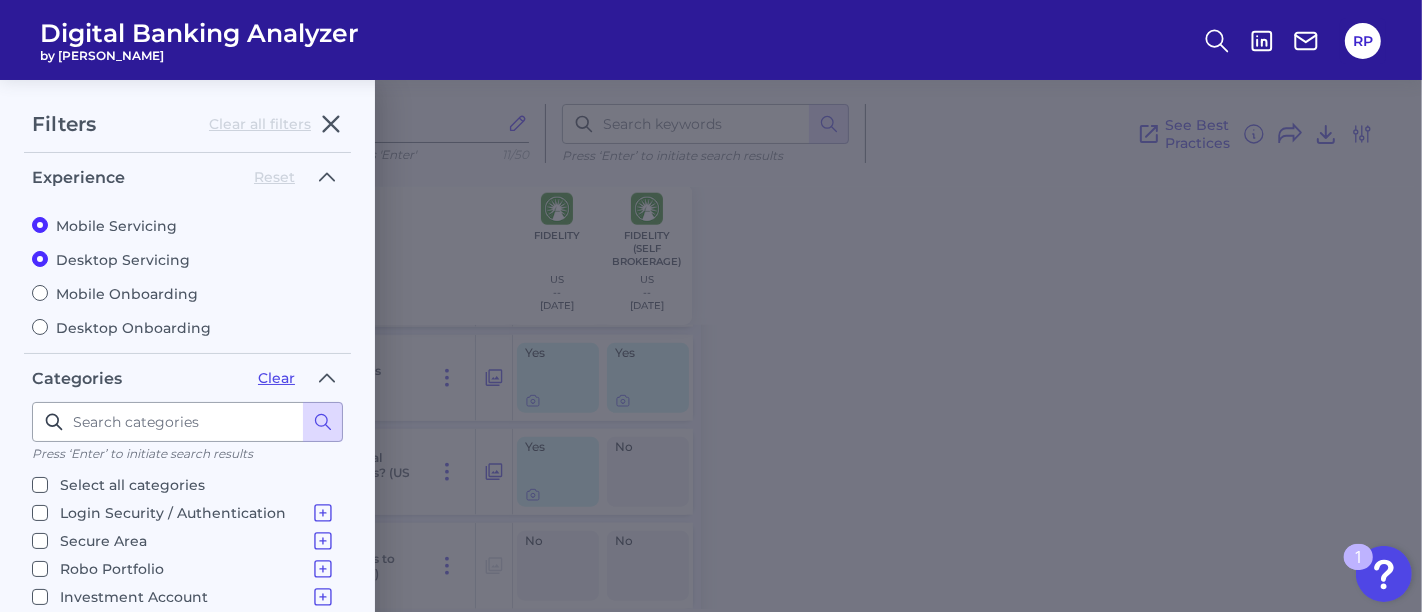 radio on "false" 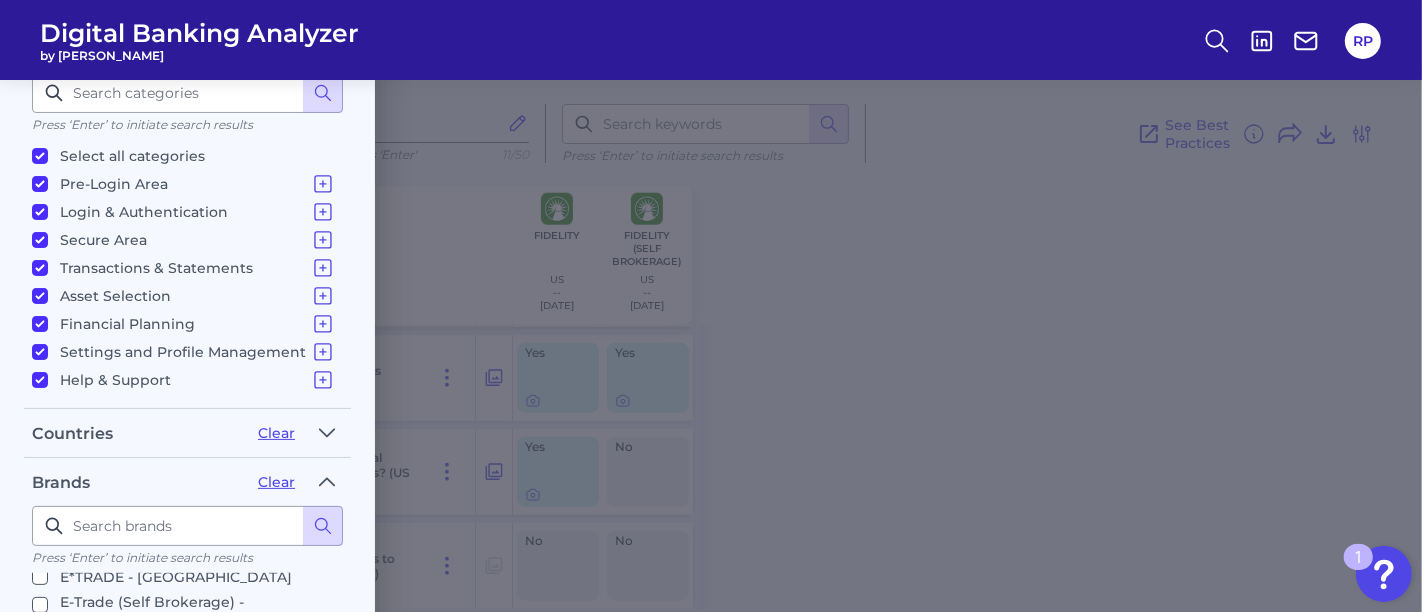 scroll, scrollTop: 222, scrollLeft: 0, axis: vertical 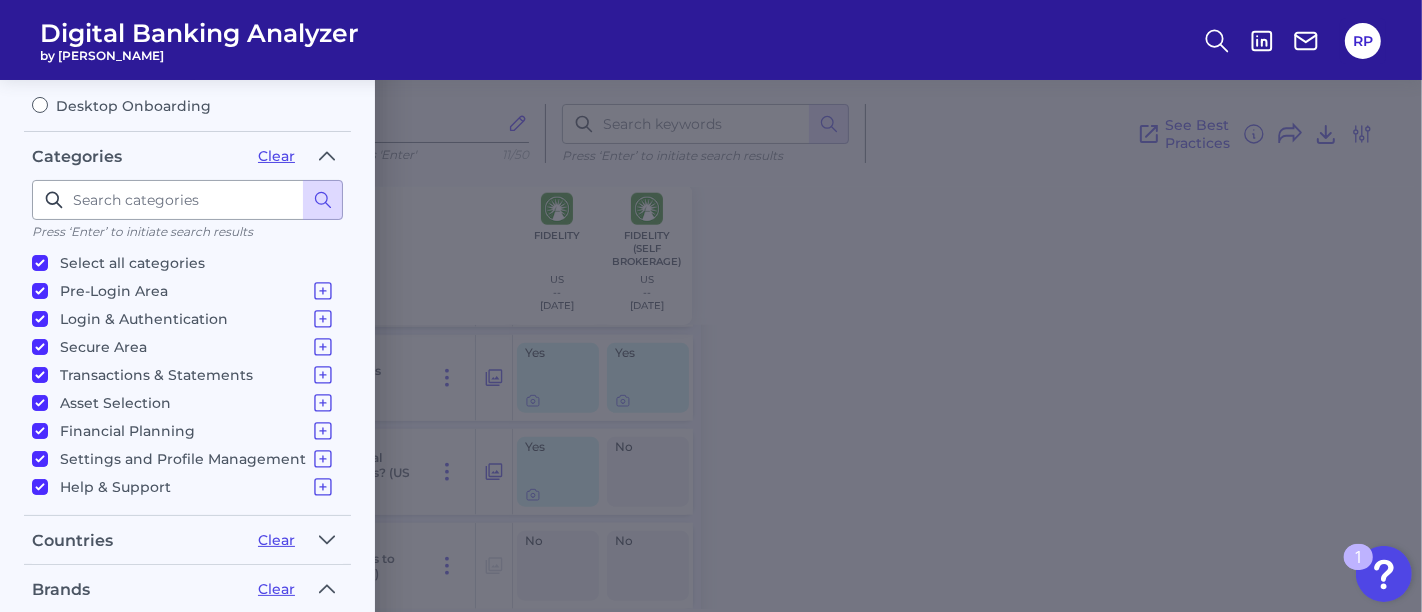 click on "Select all categories" at bounding box center (40, 263) 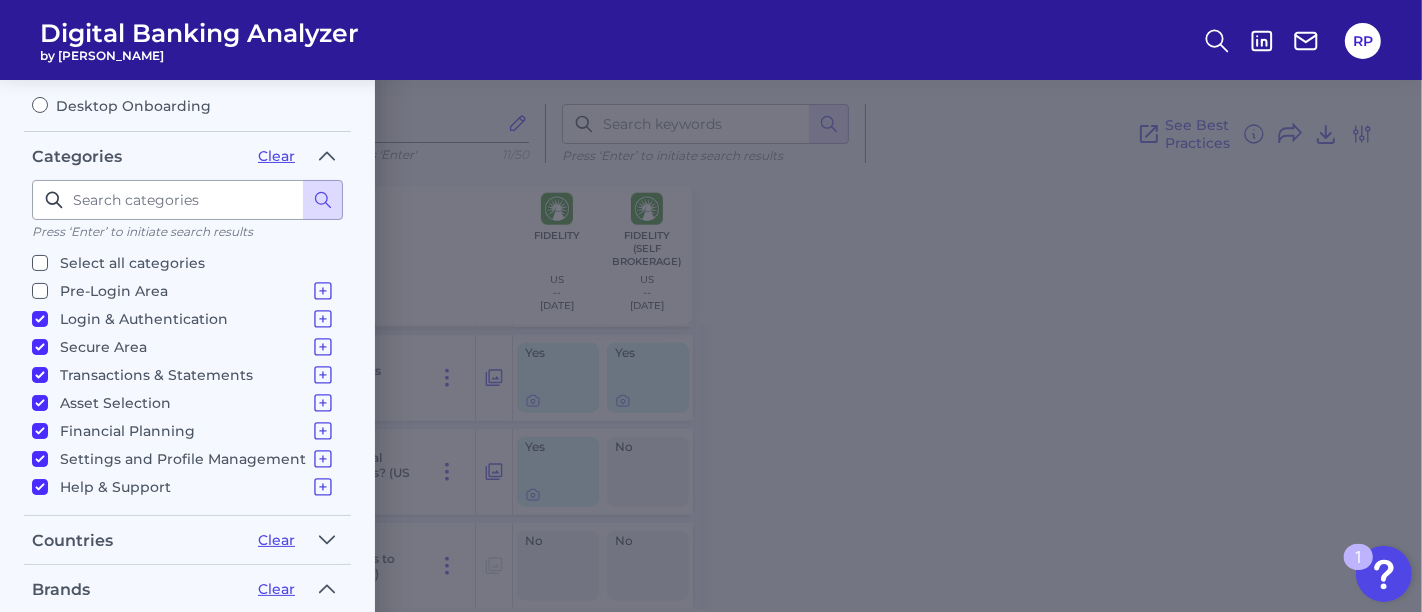 checkbox on "false" 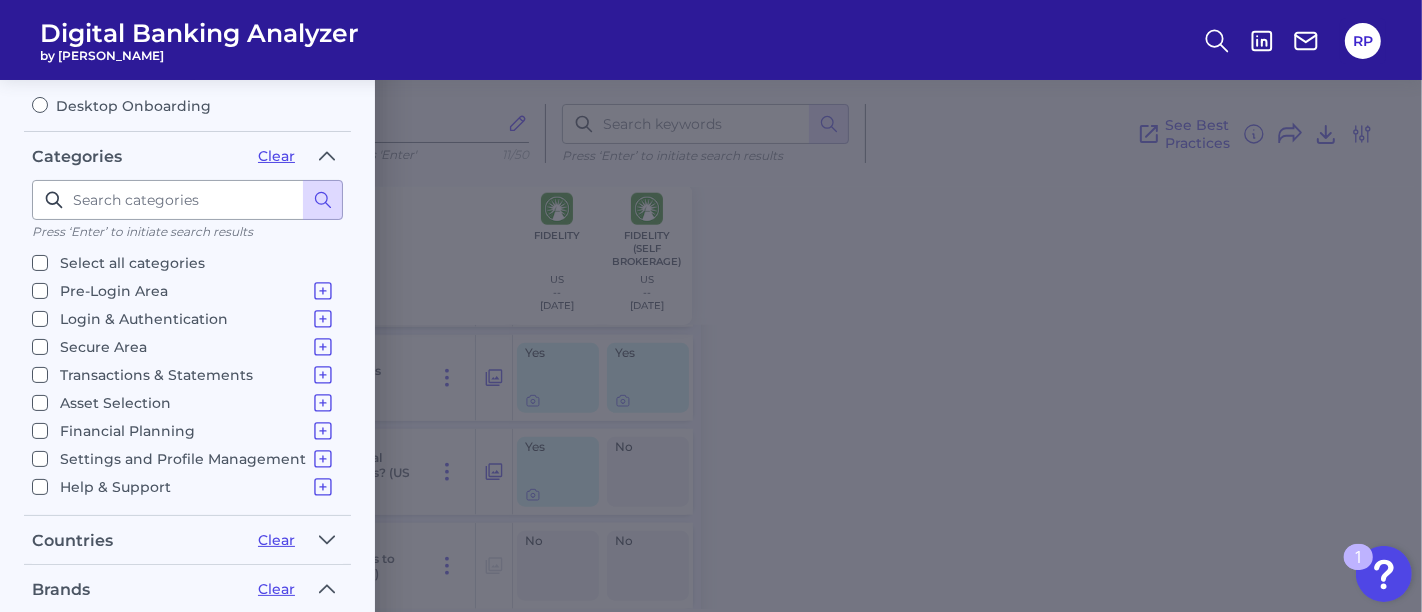 checkbox on "false" 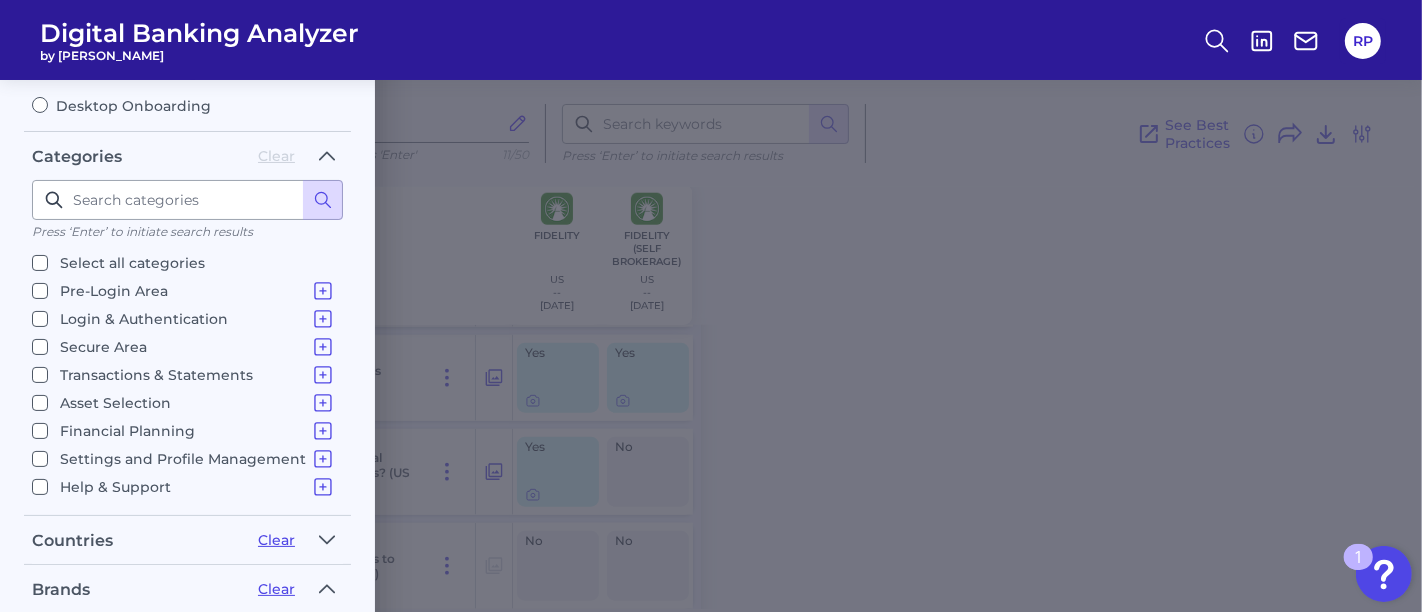 click on "Help & Support Help & Support" at bounding box center [40, 487] 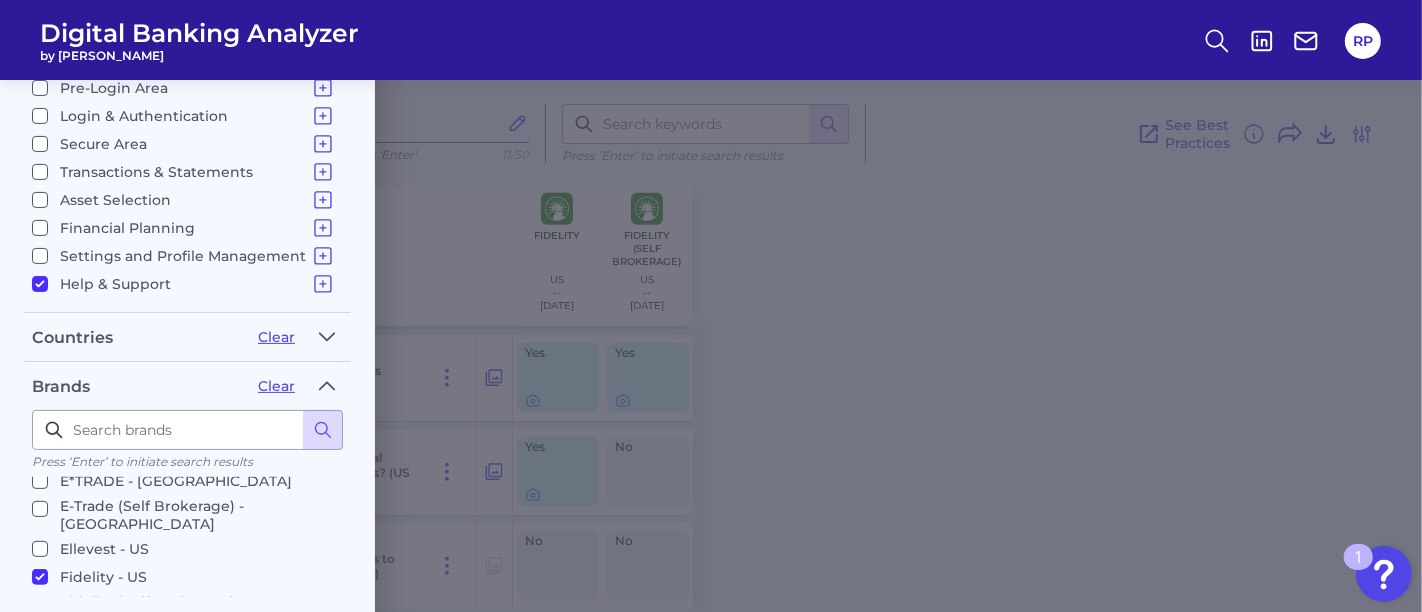 scroll, scrollTop: 628, scrollLeft: 0, axis: vertical 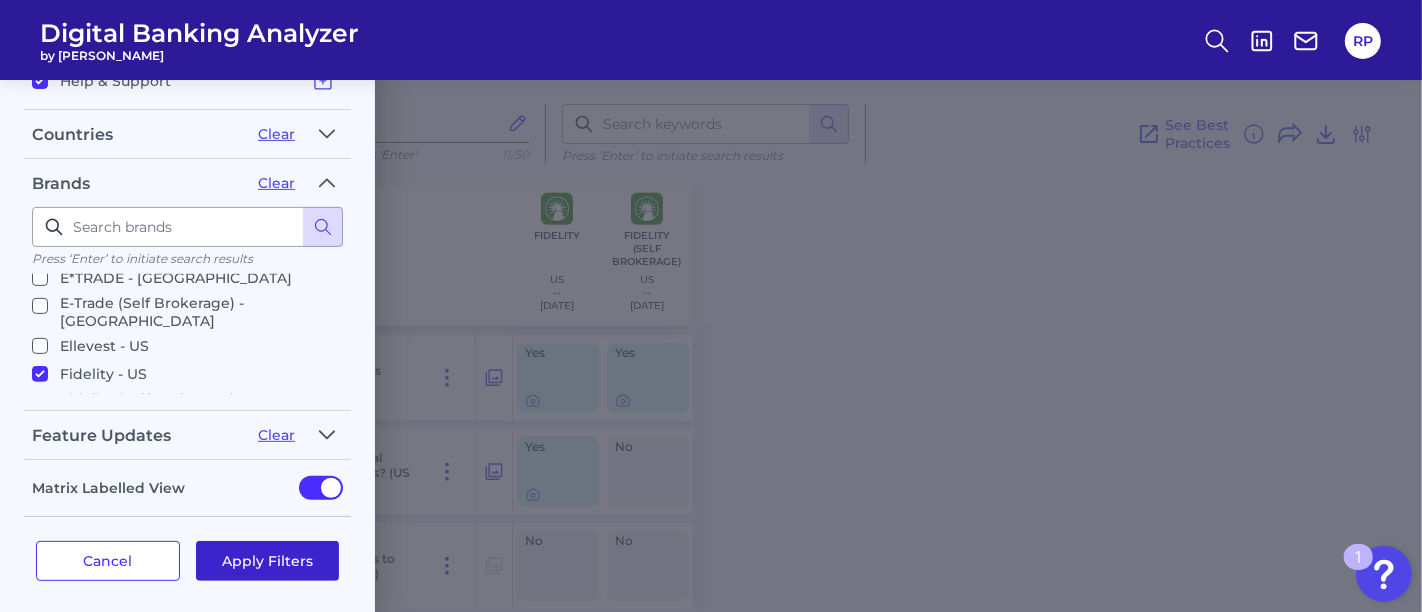 click on "Apply Filters" at bounding box center (268, 561) 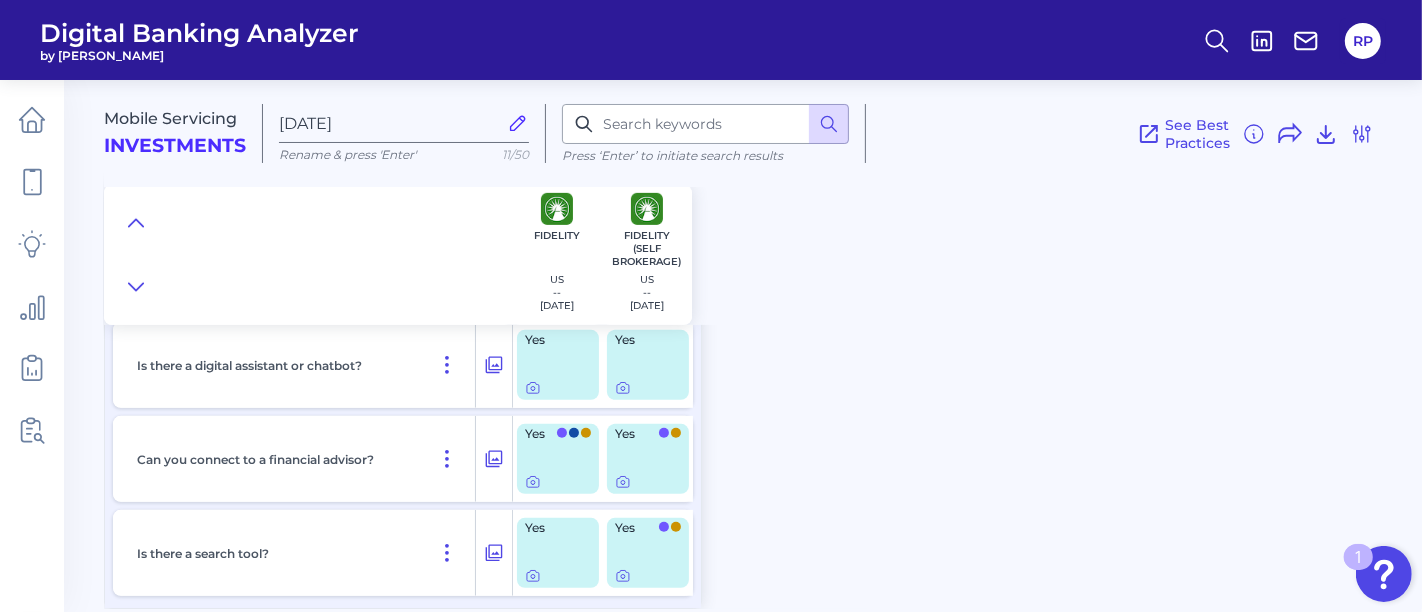 scroll, scrollTop: 661, scrollLeft: 0, axis: vertical 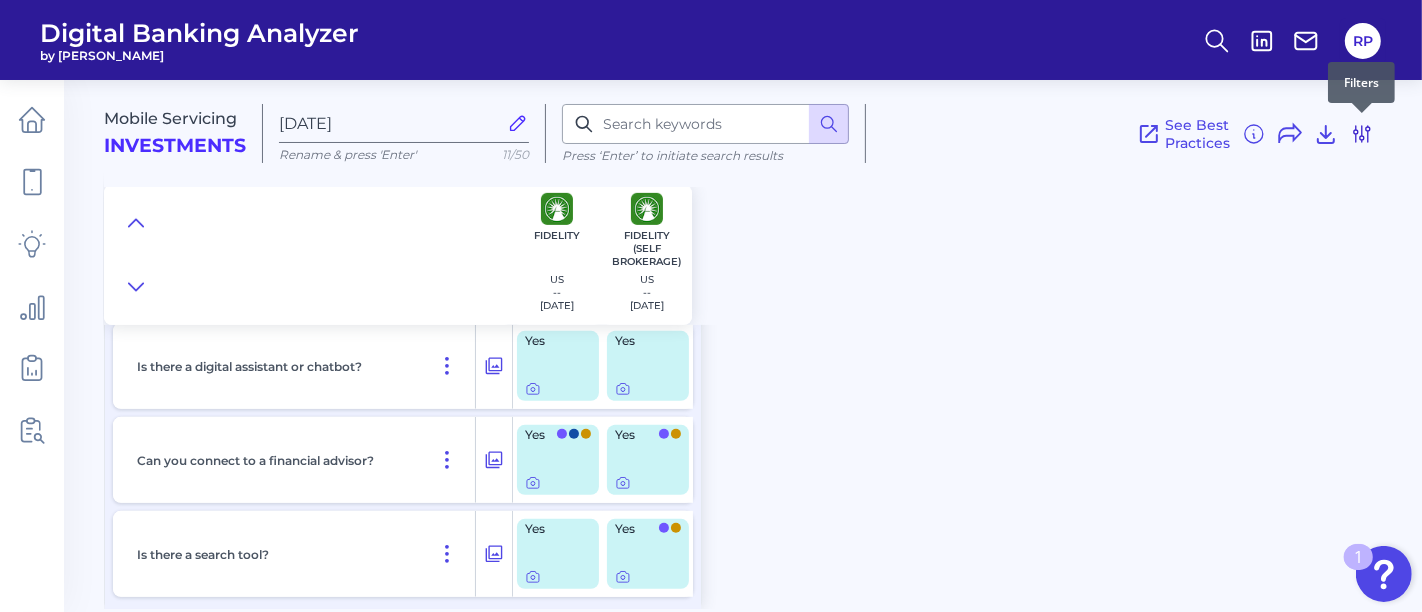 click 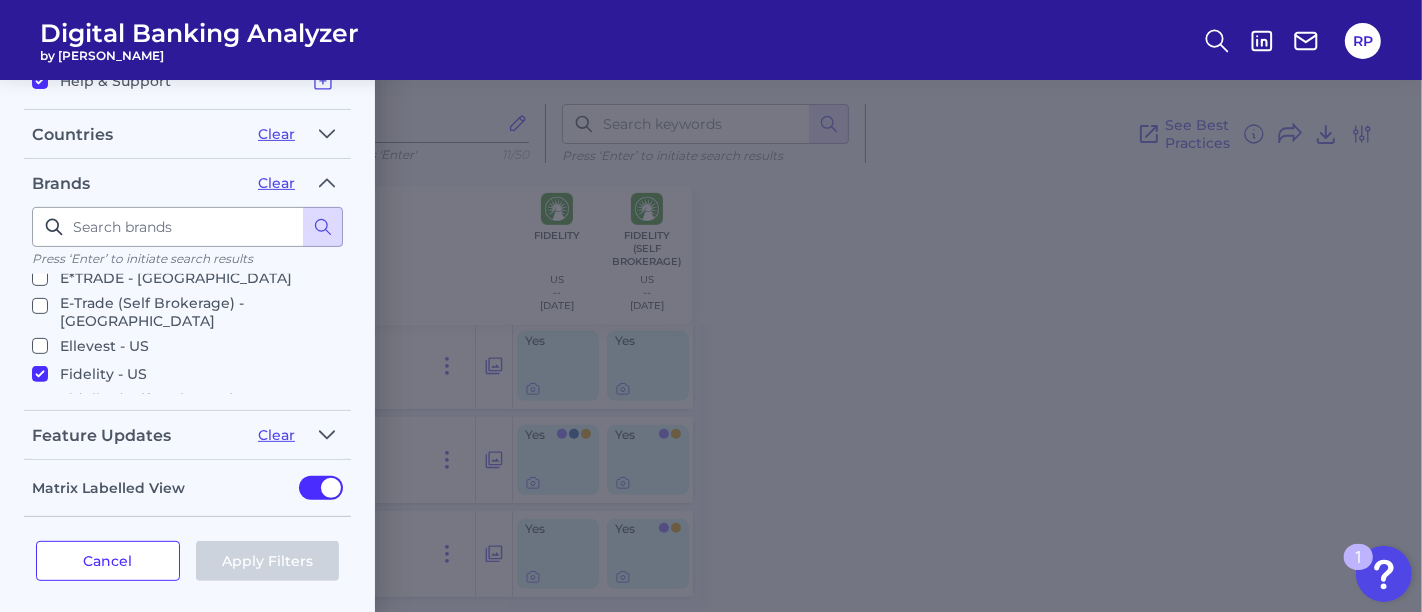 scroll, scrollTop: 0, scrollLeft: 0, axis: both 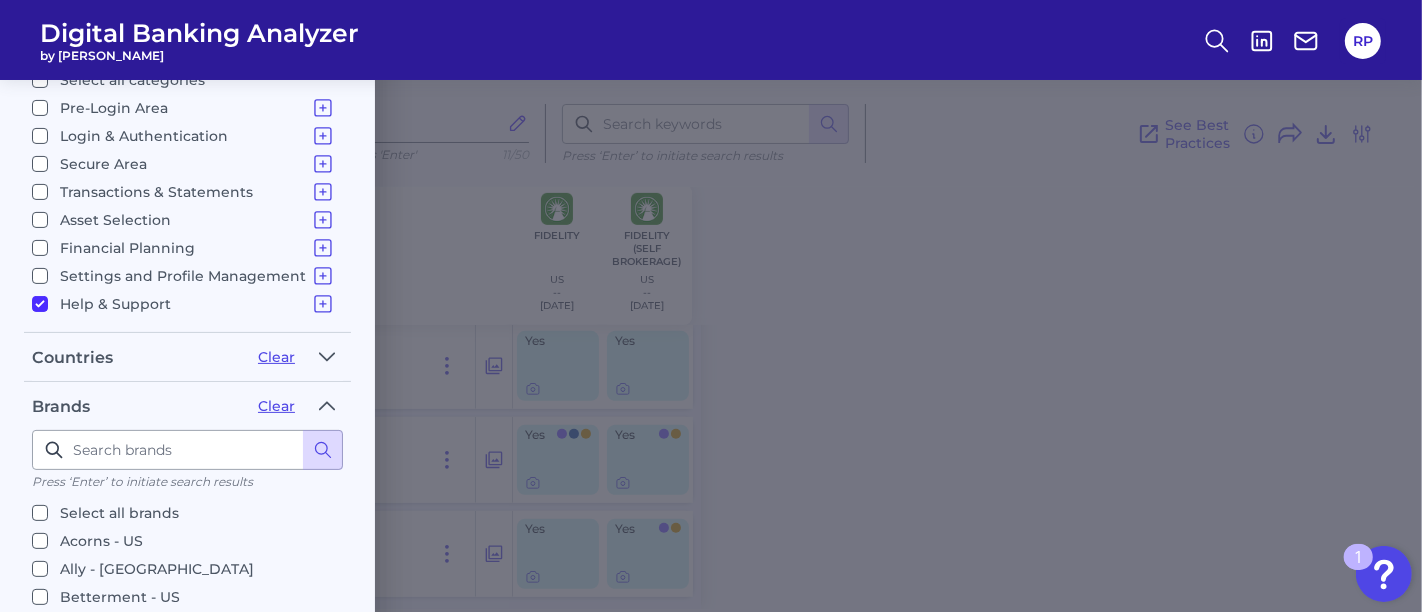 click on "Select all brands" at bounding box center (119, 513) 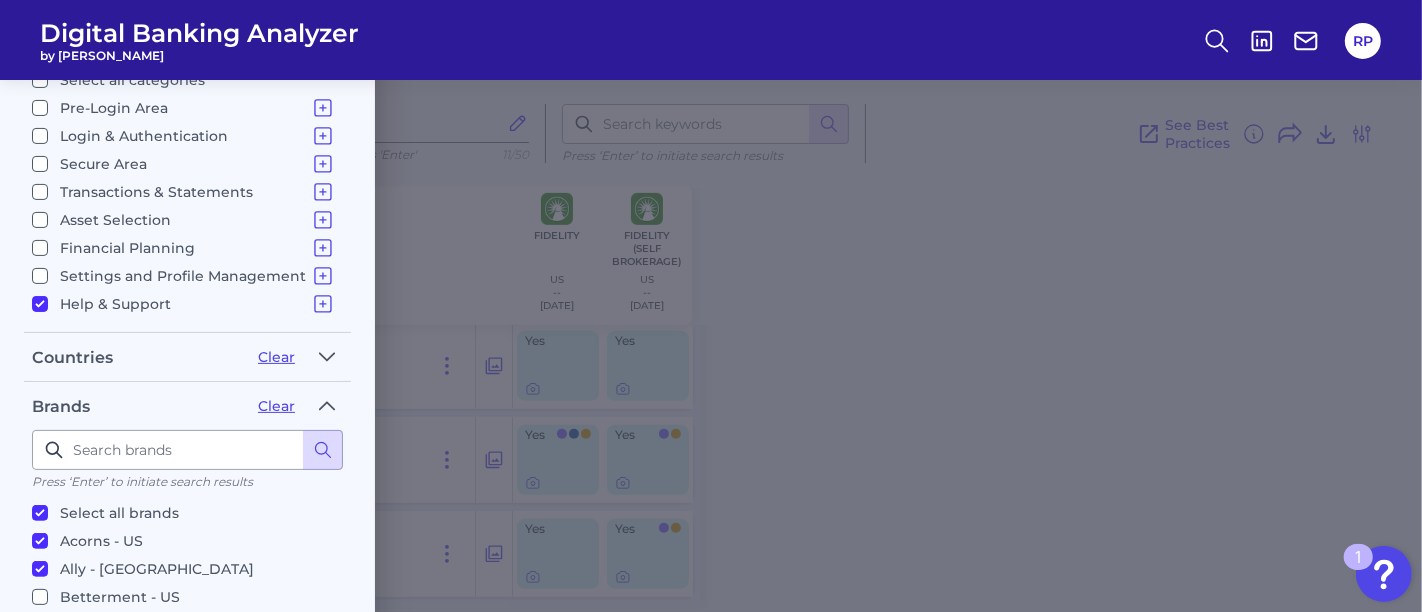 checkbox on "true" 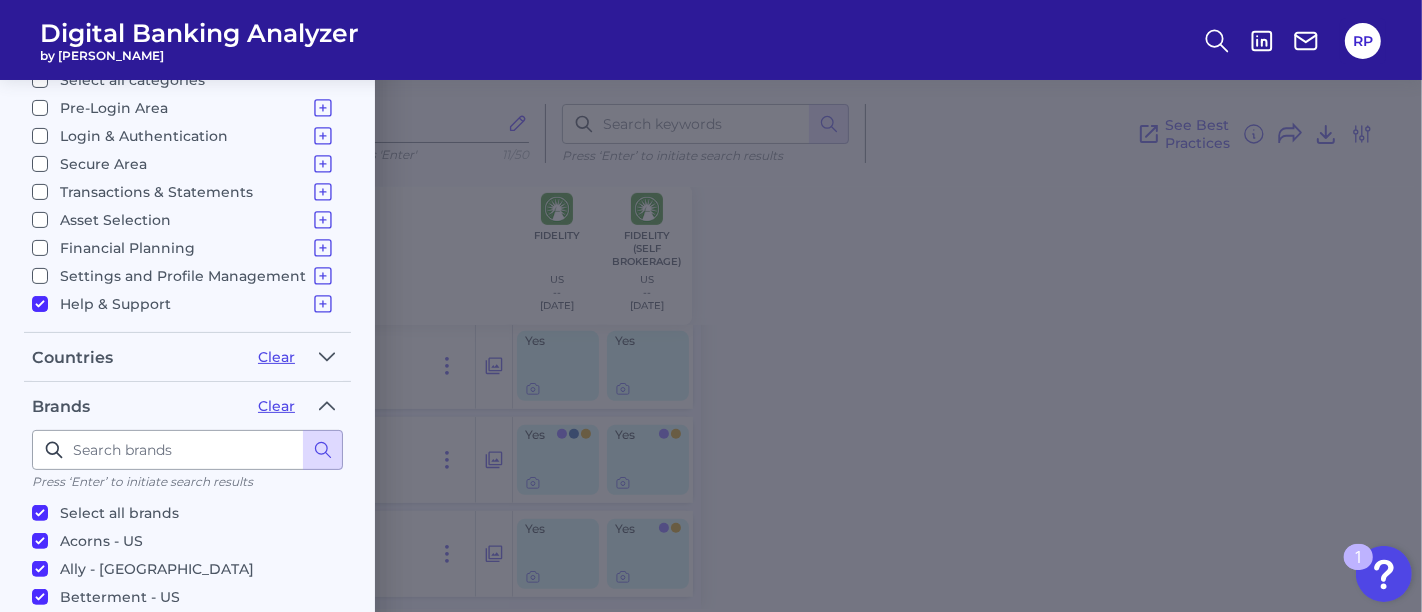 checkbox on "true" 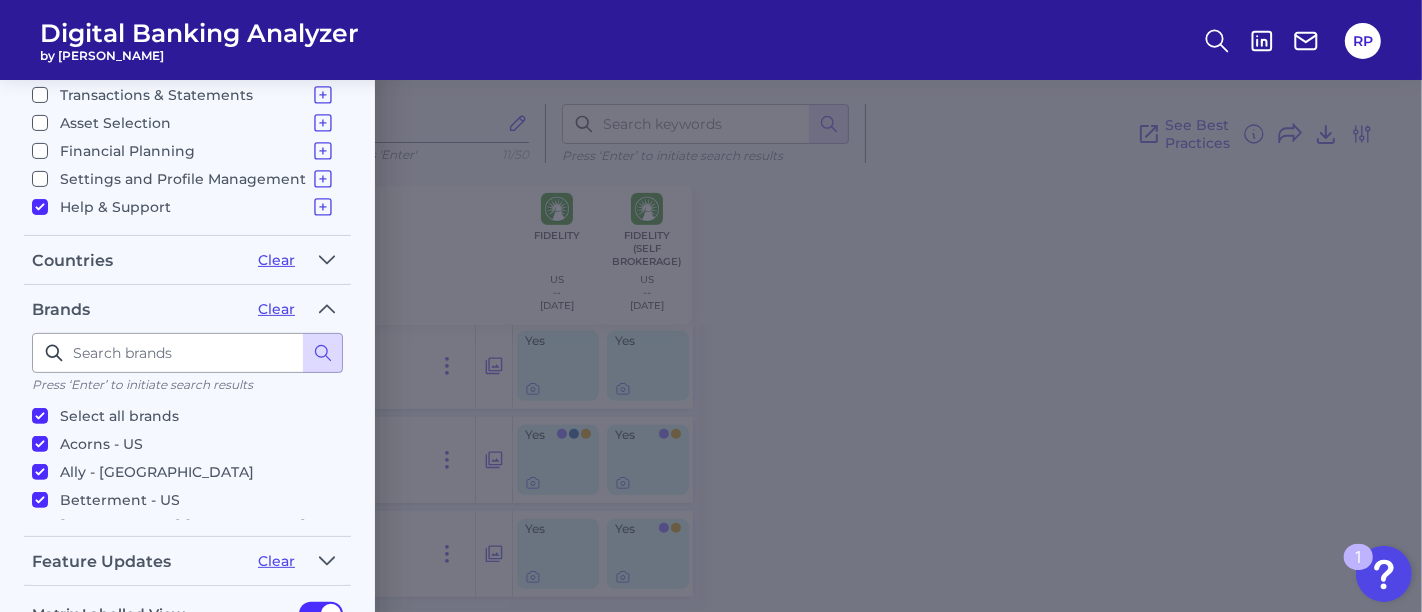 scroll, scrollTop: 628, scrollLeft: 0, axis: vertical 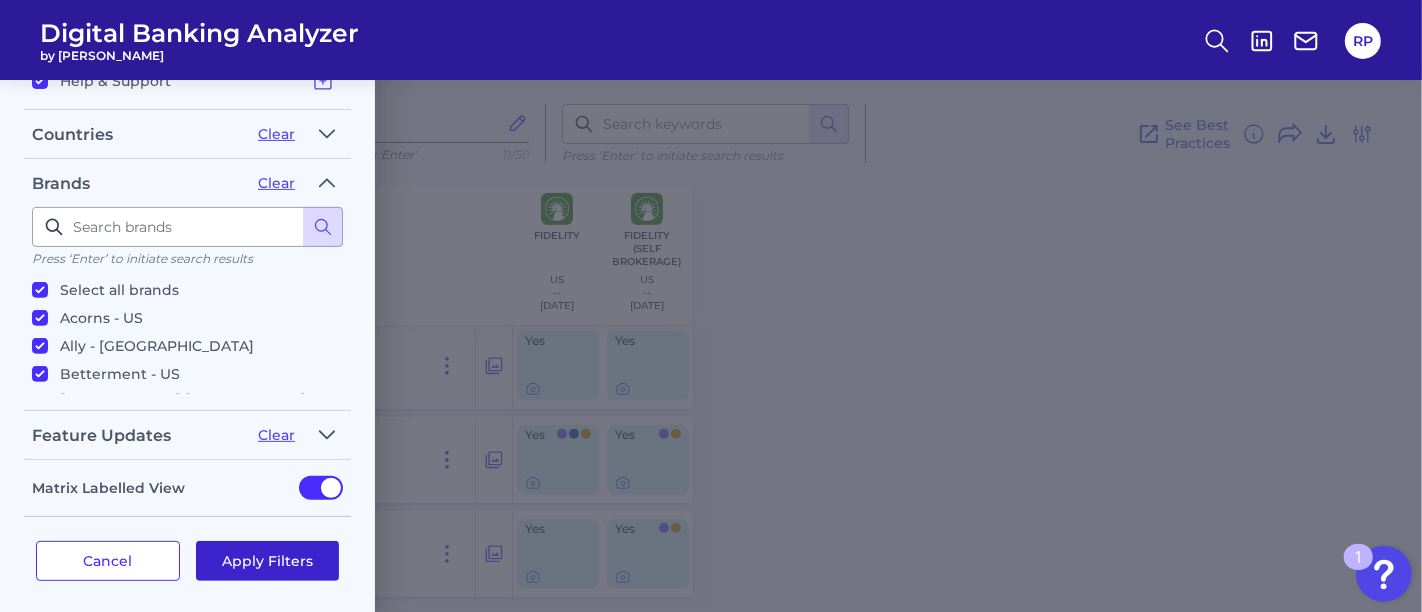 click on "Apply Filters" at bounding box center [268, 561] 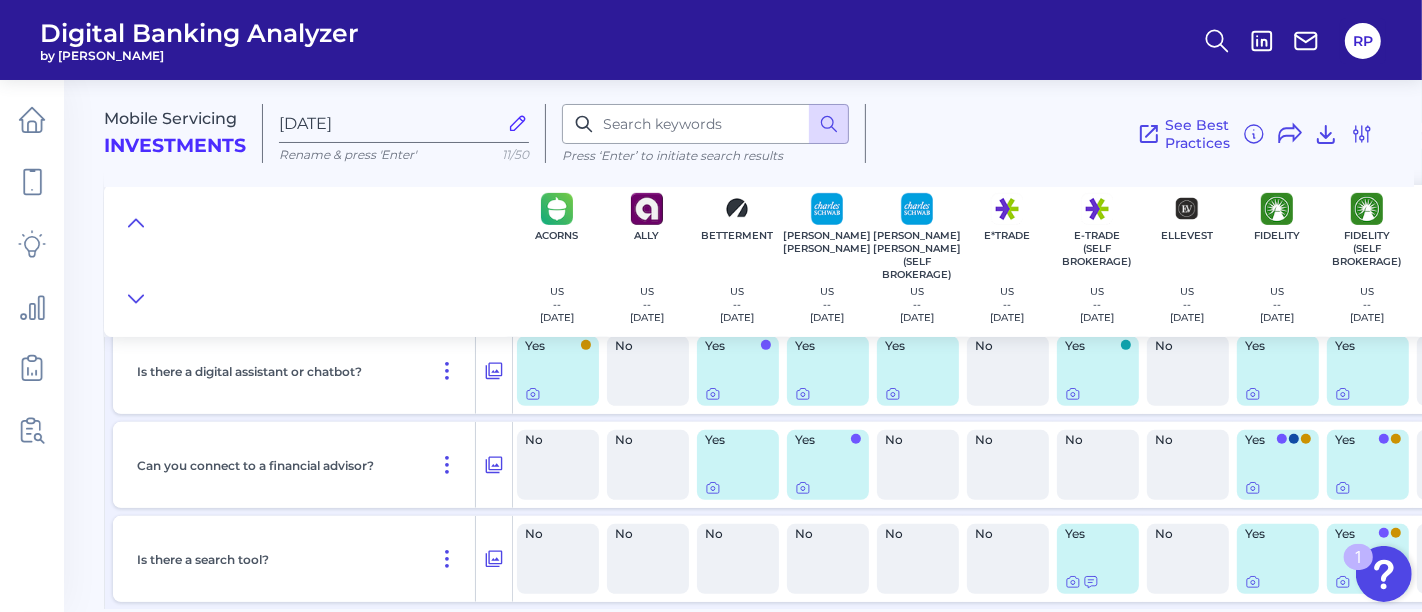 scroll, scrollTop: 676, scrollLeft: 0, axis: vertical 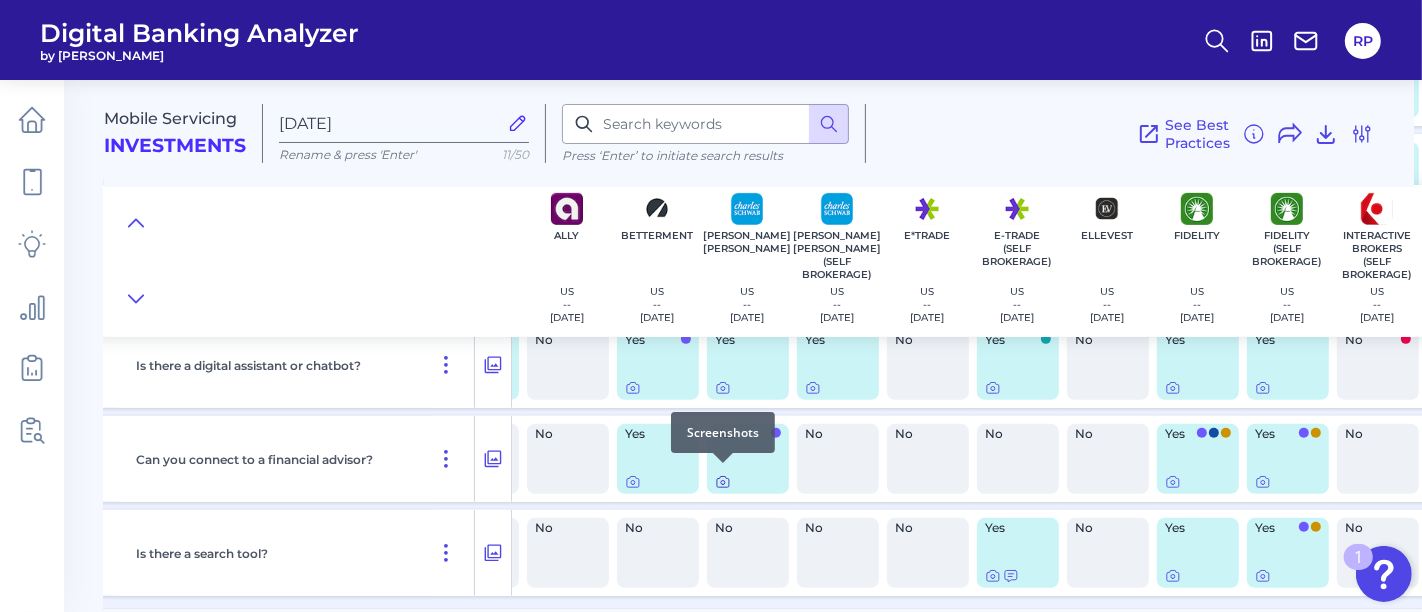 click 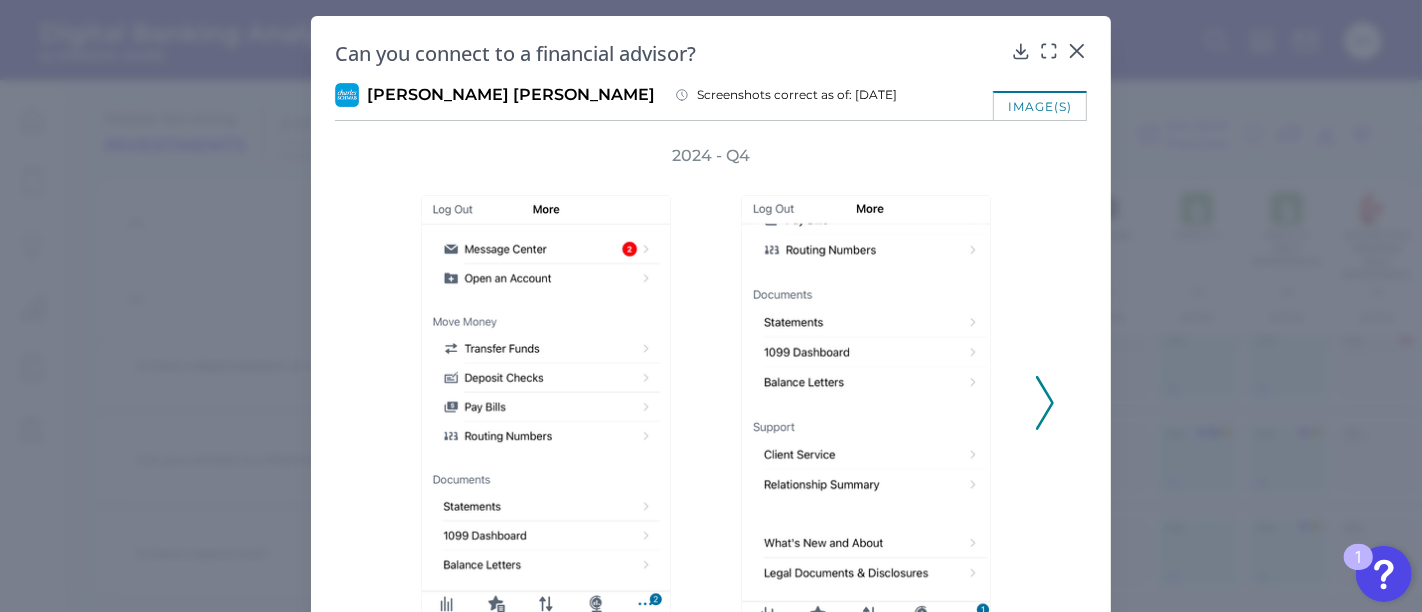 click 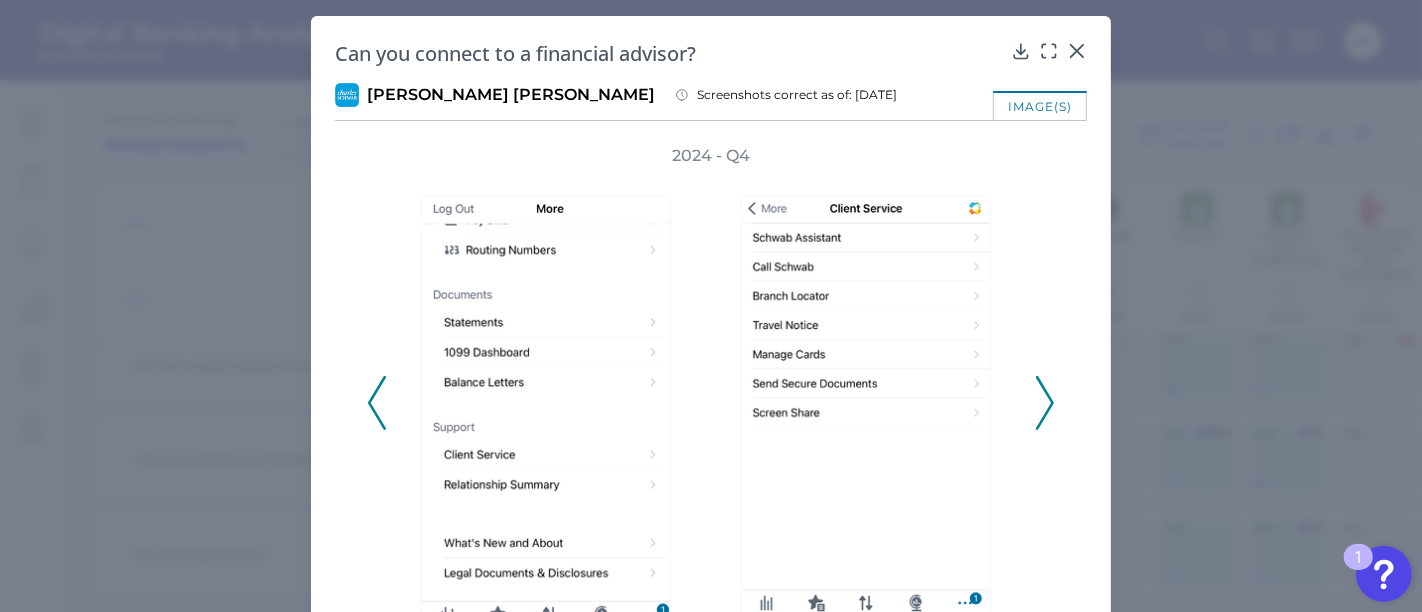 click 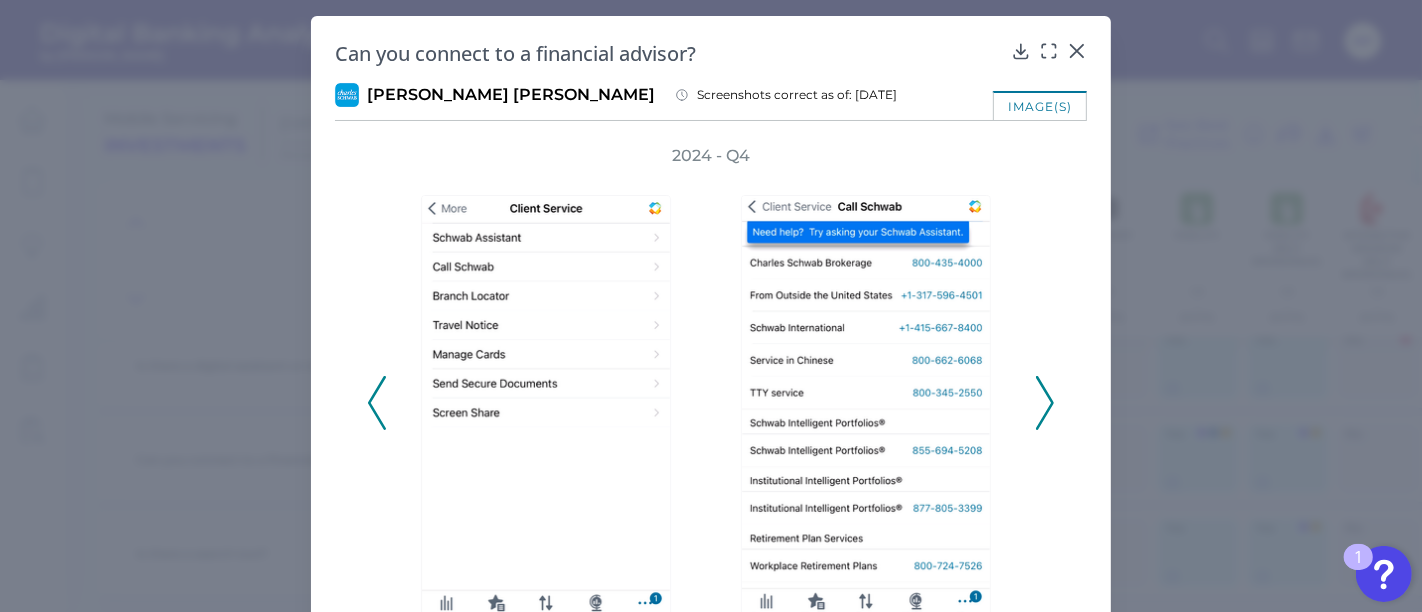 click 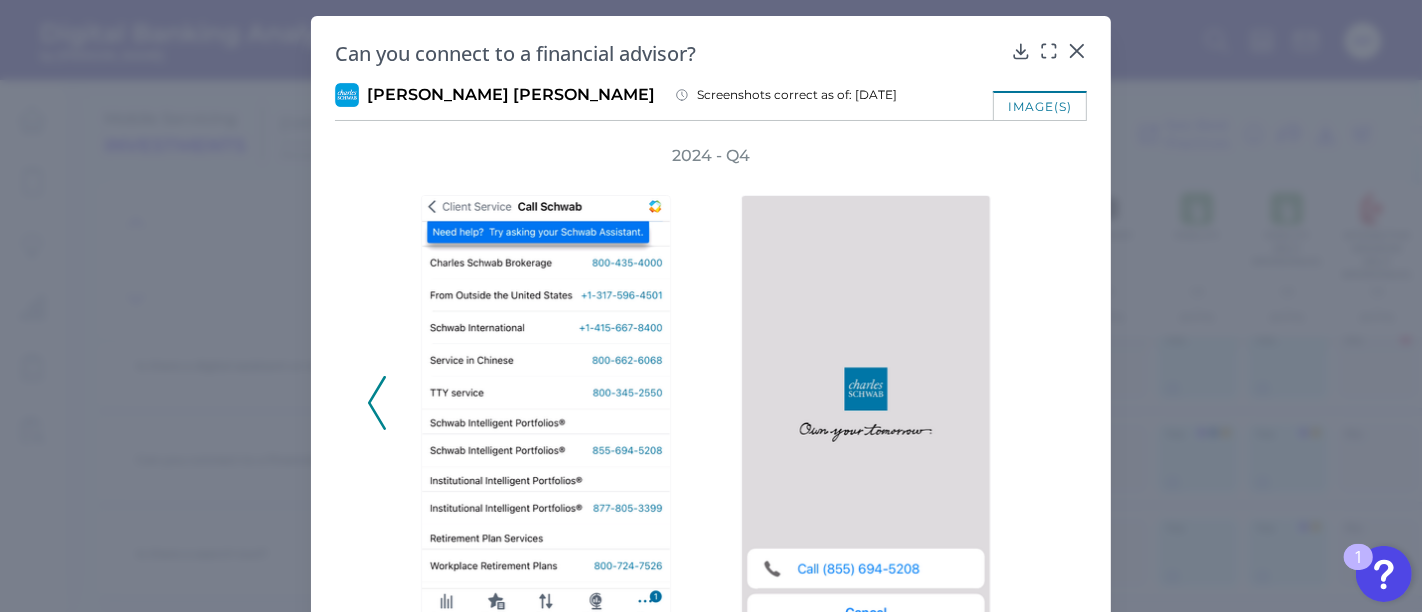 click on "2024 - Q4" at bounding box center (711, 391) 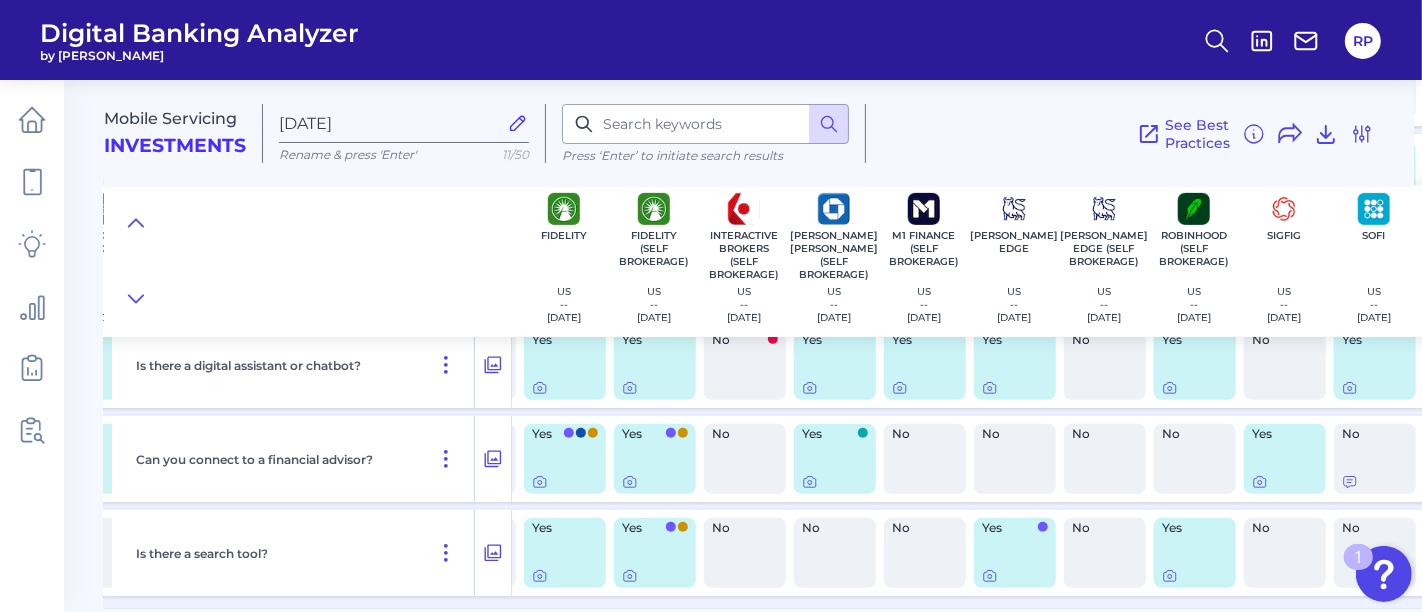 scroll, scrollTop: 676, scrollLeft: 675, axis: both 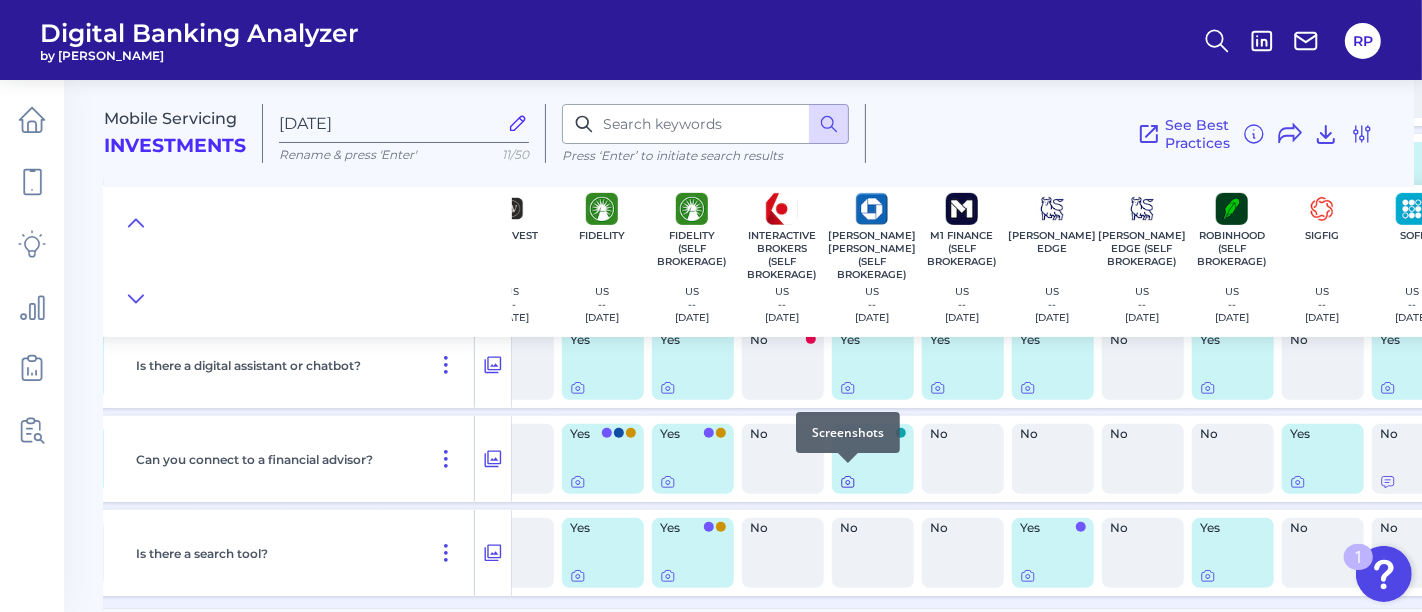 click 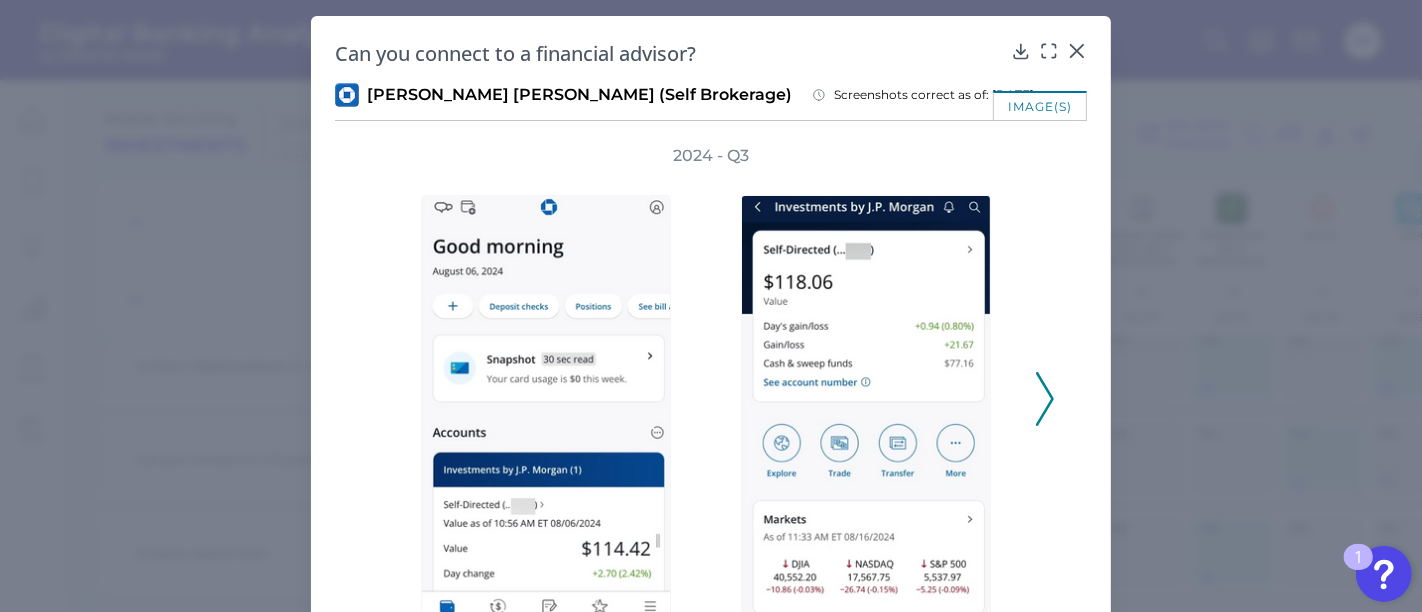 click 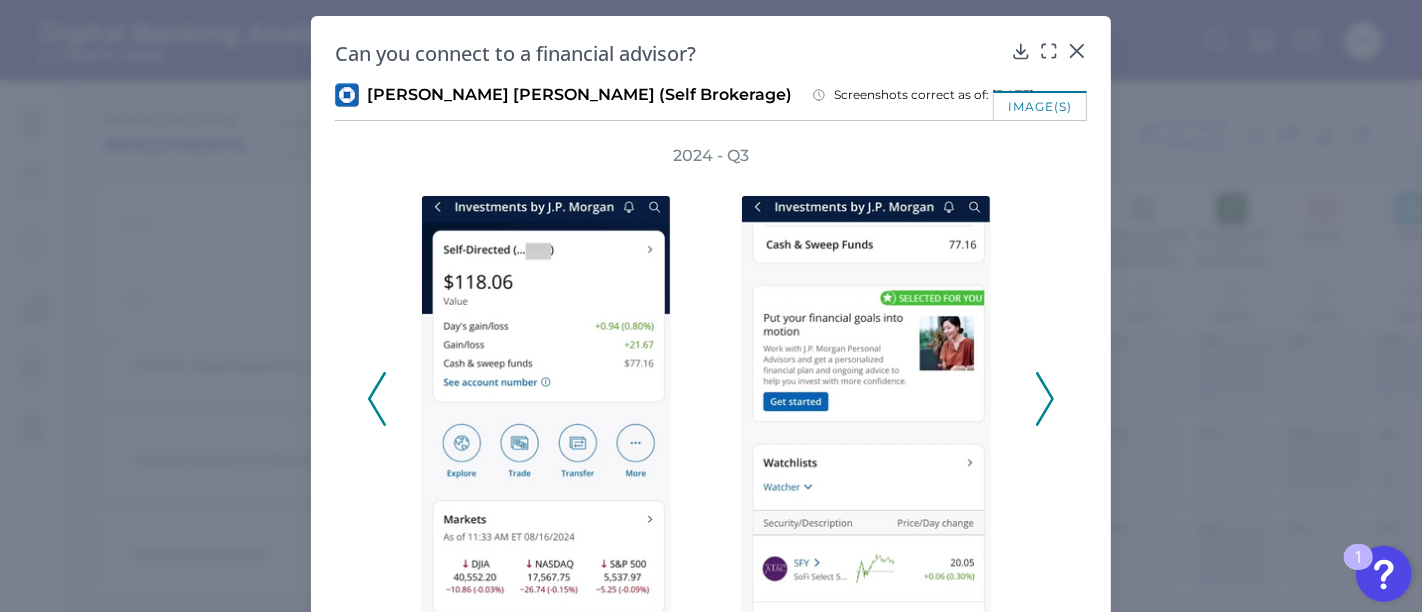 click 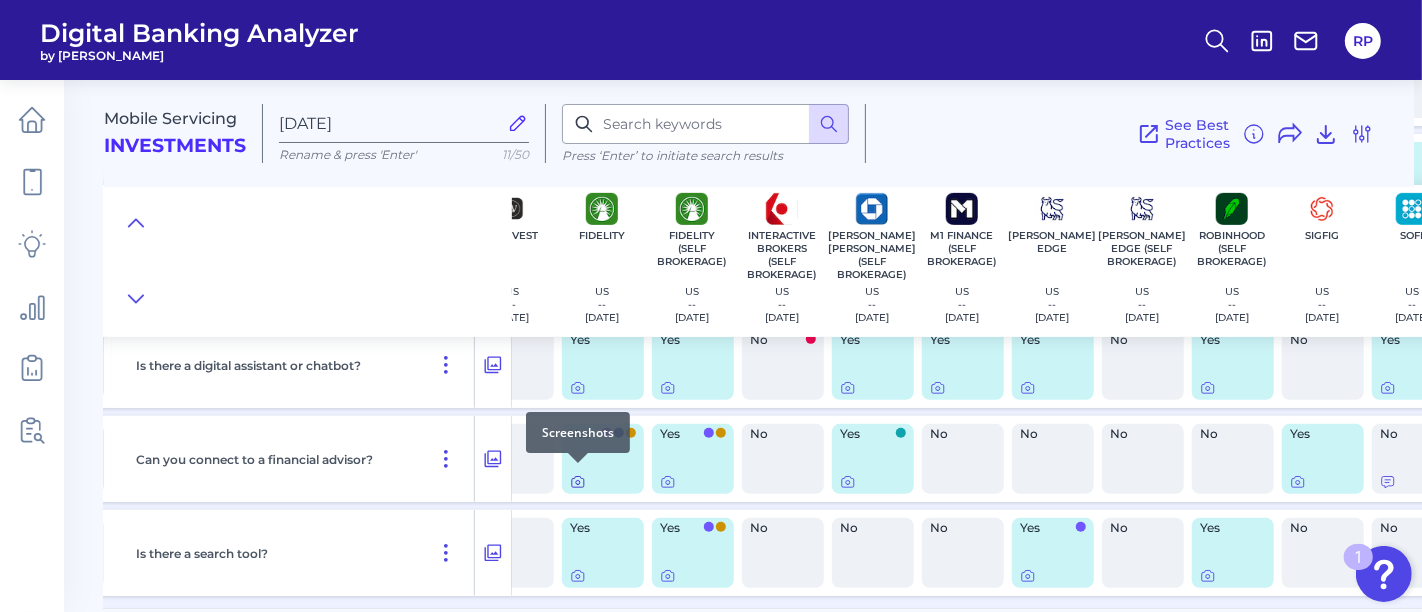 click 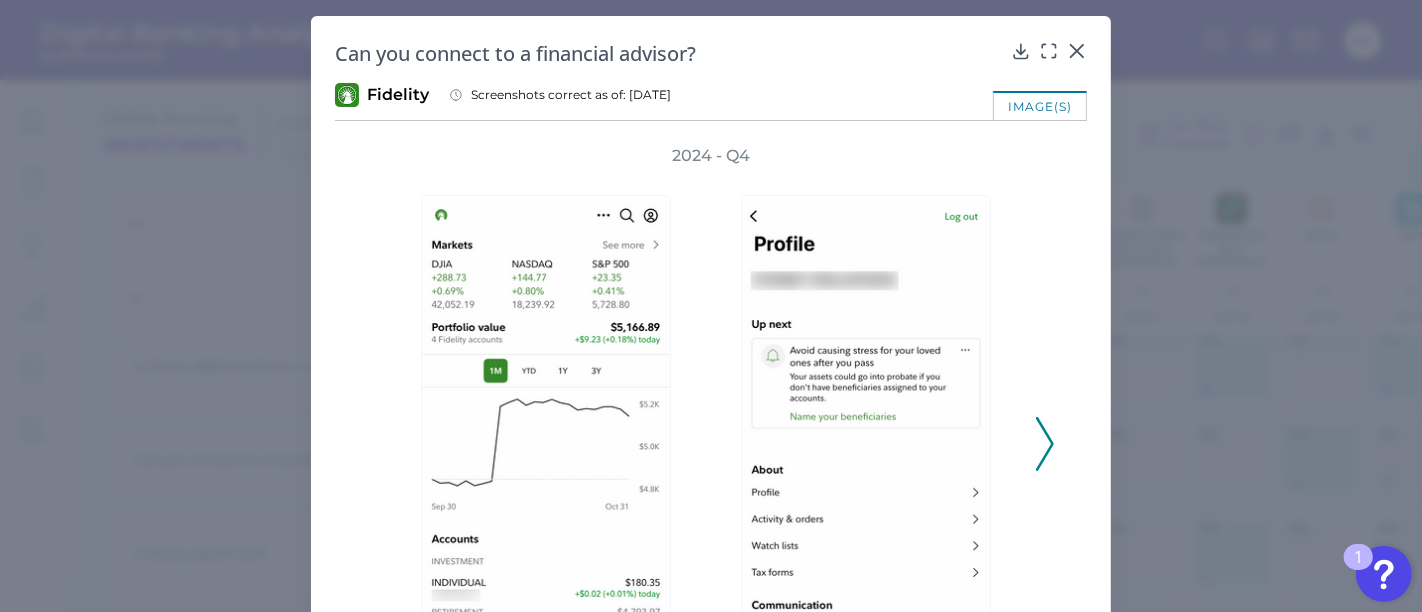 click 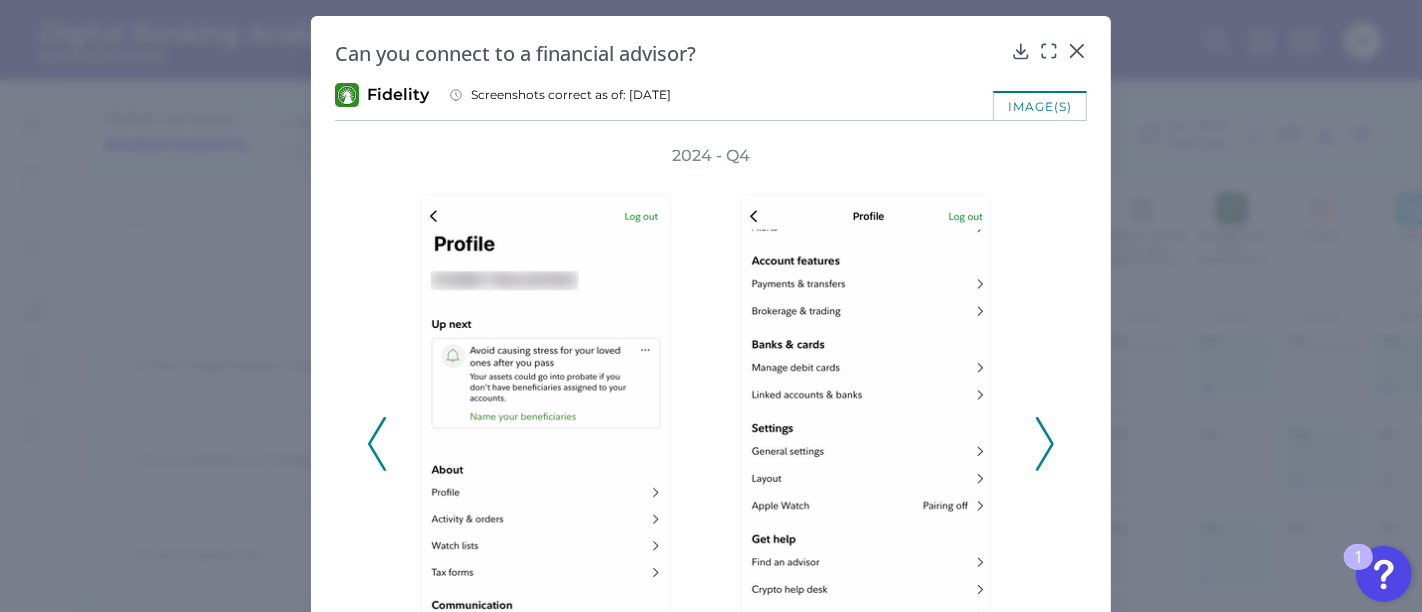 click 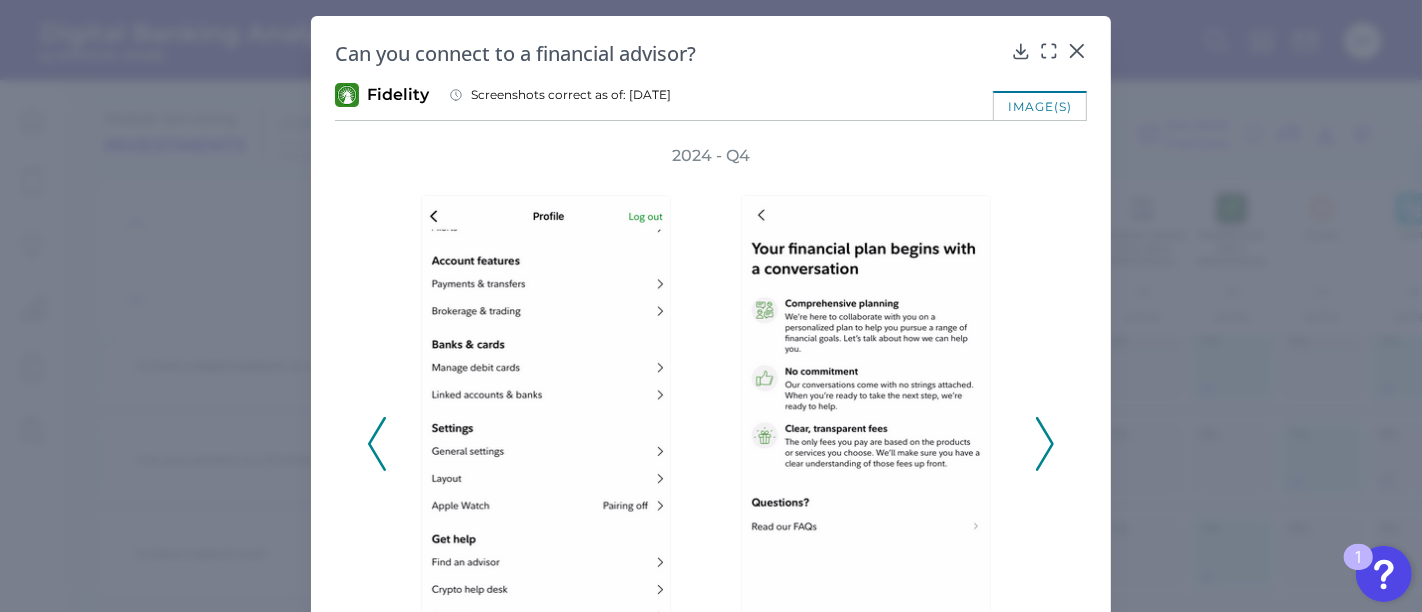 click 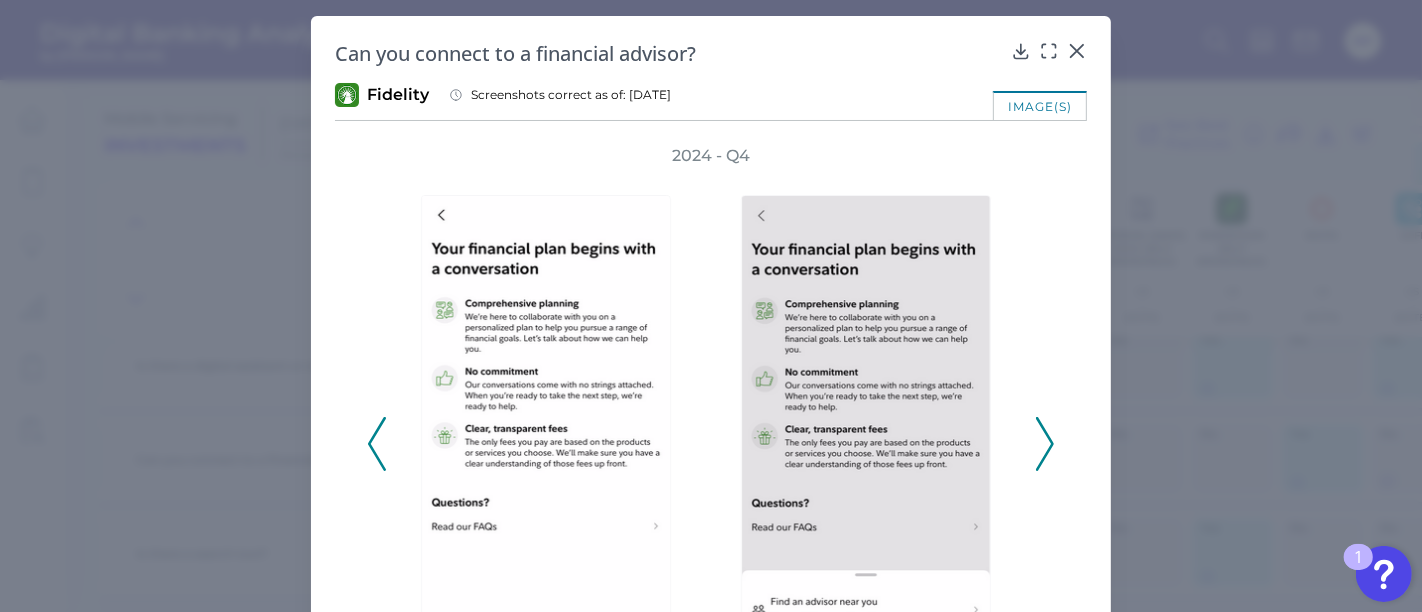 click 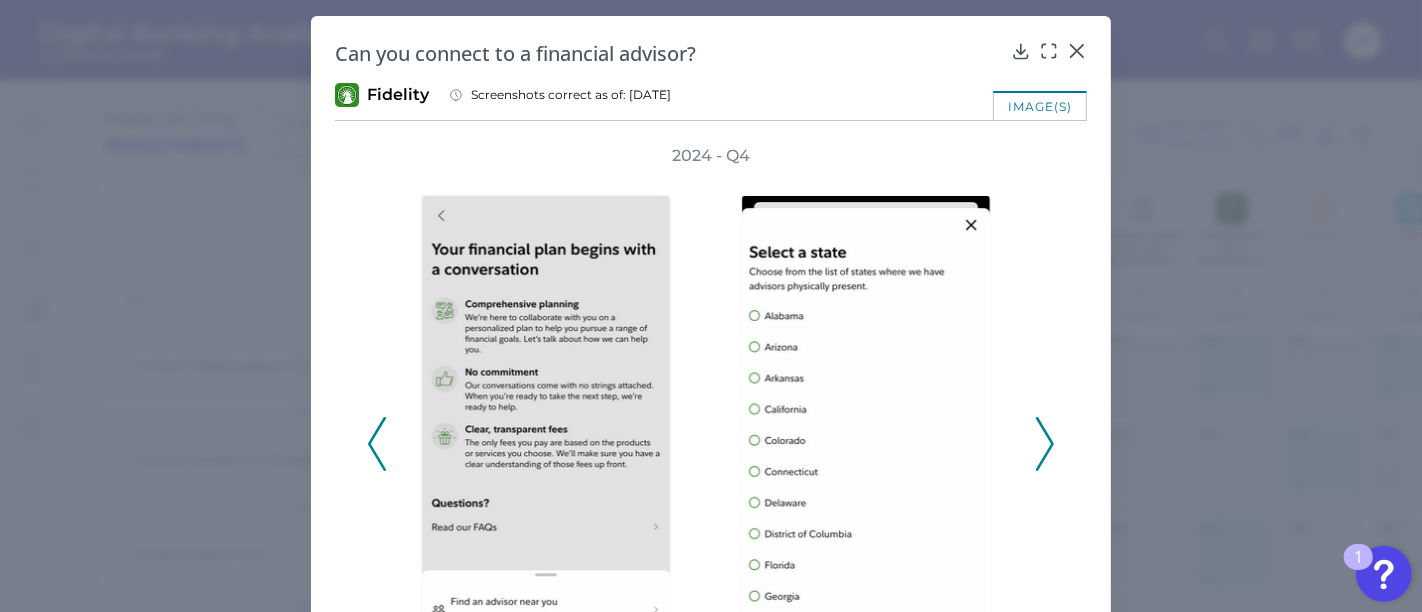 click 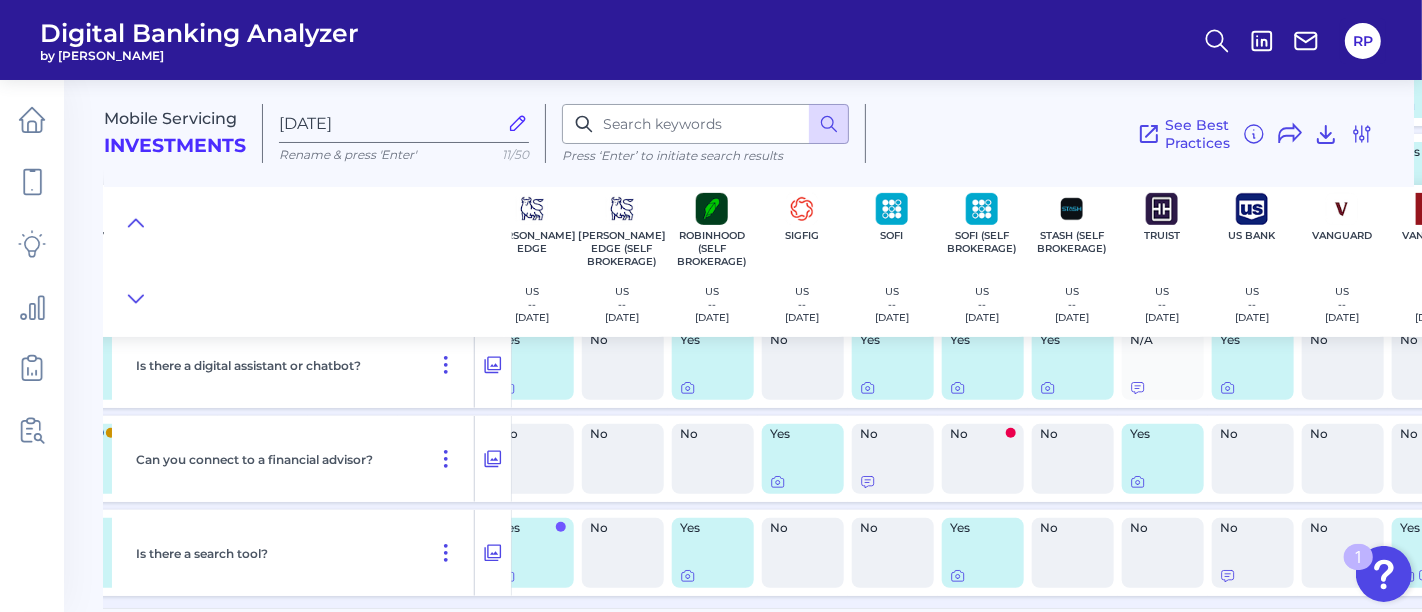 scroll, scrollTop: 676, scrollLeft: 1315, axis: both 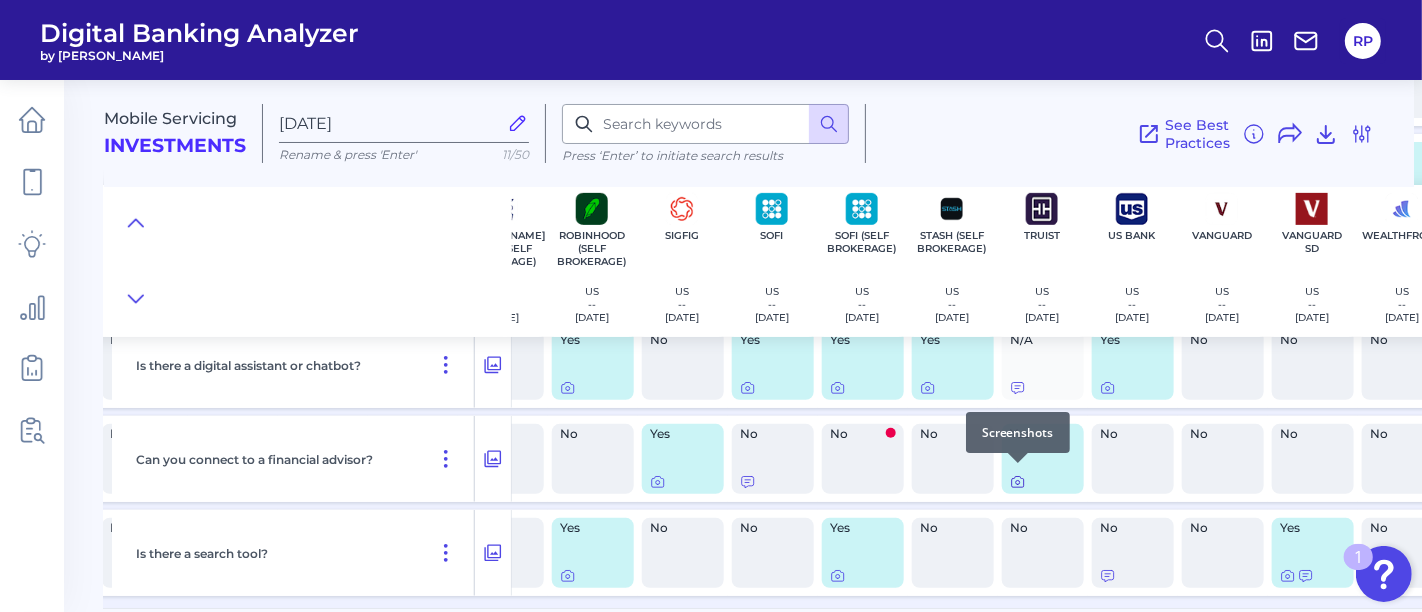 click 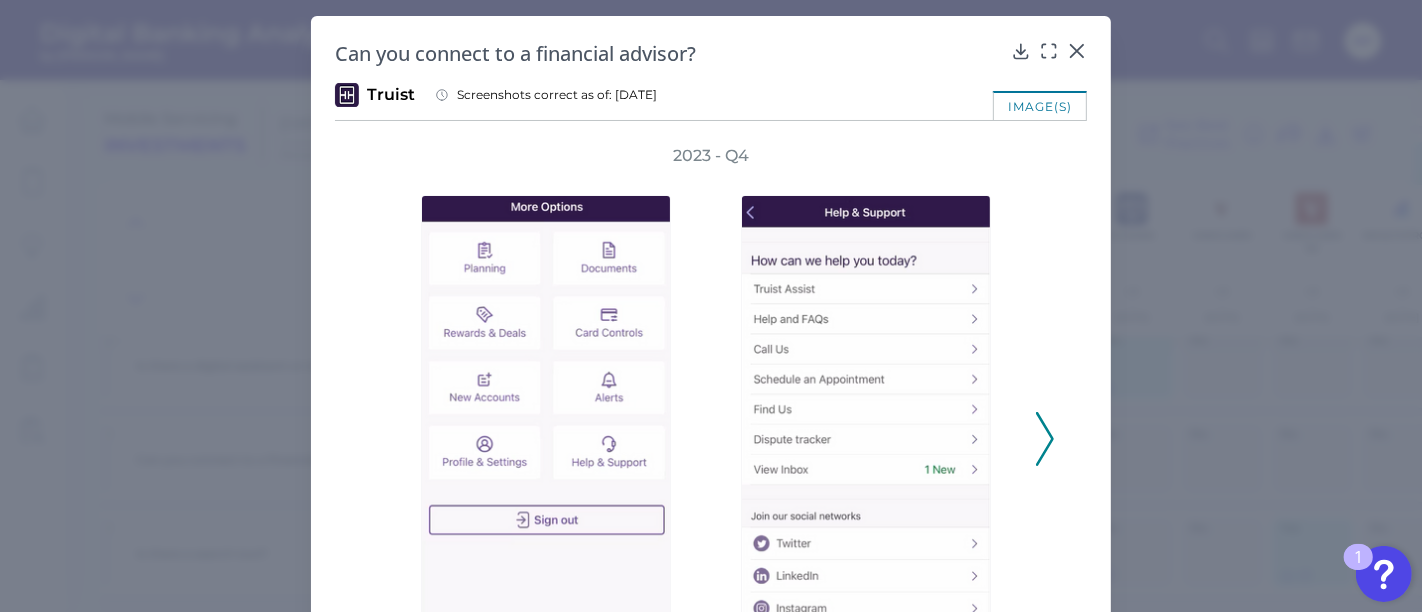 click 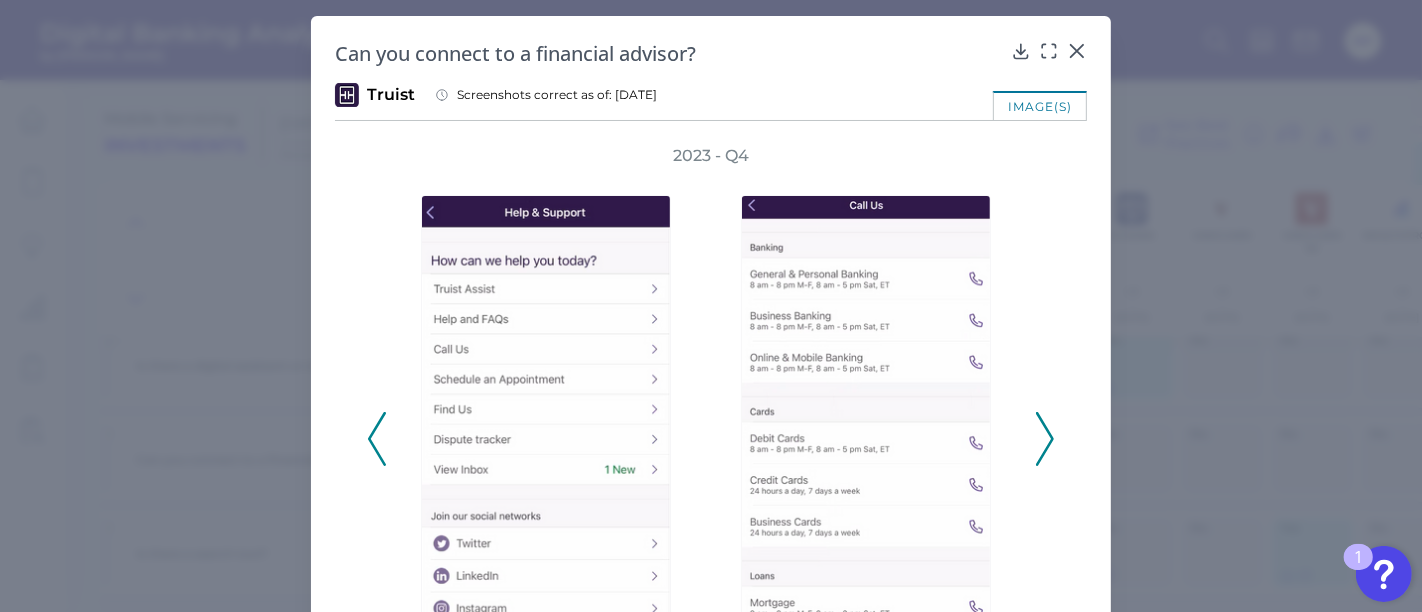 click 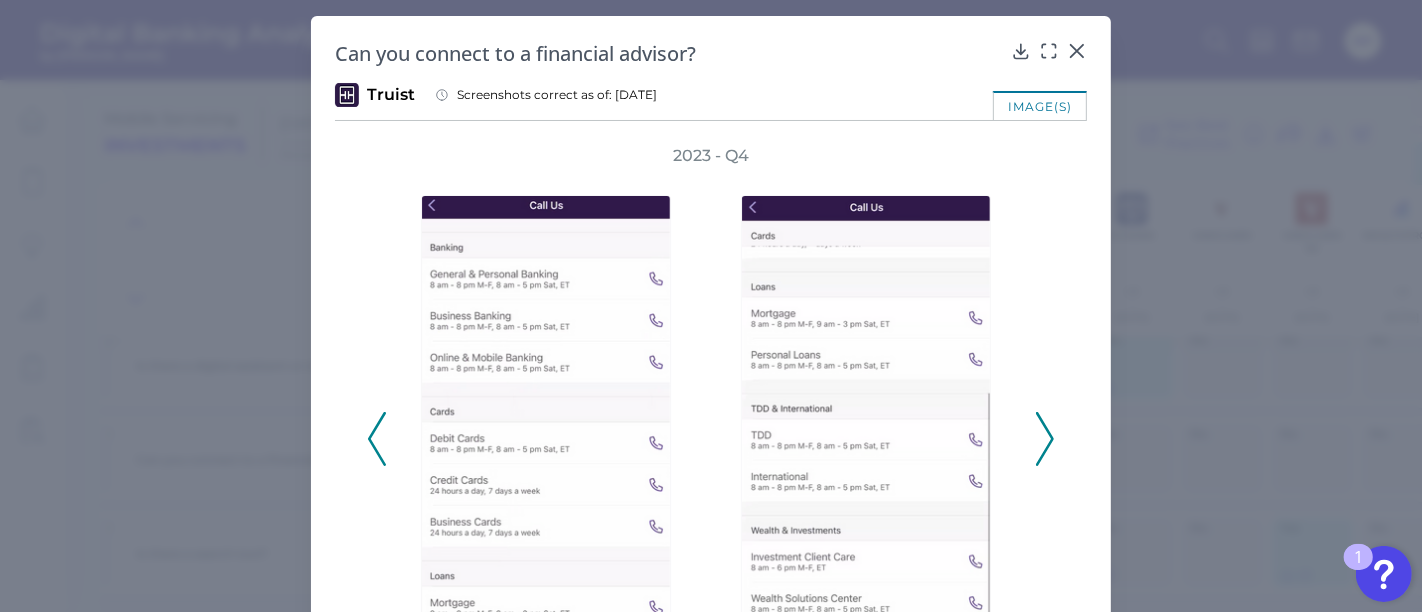 click 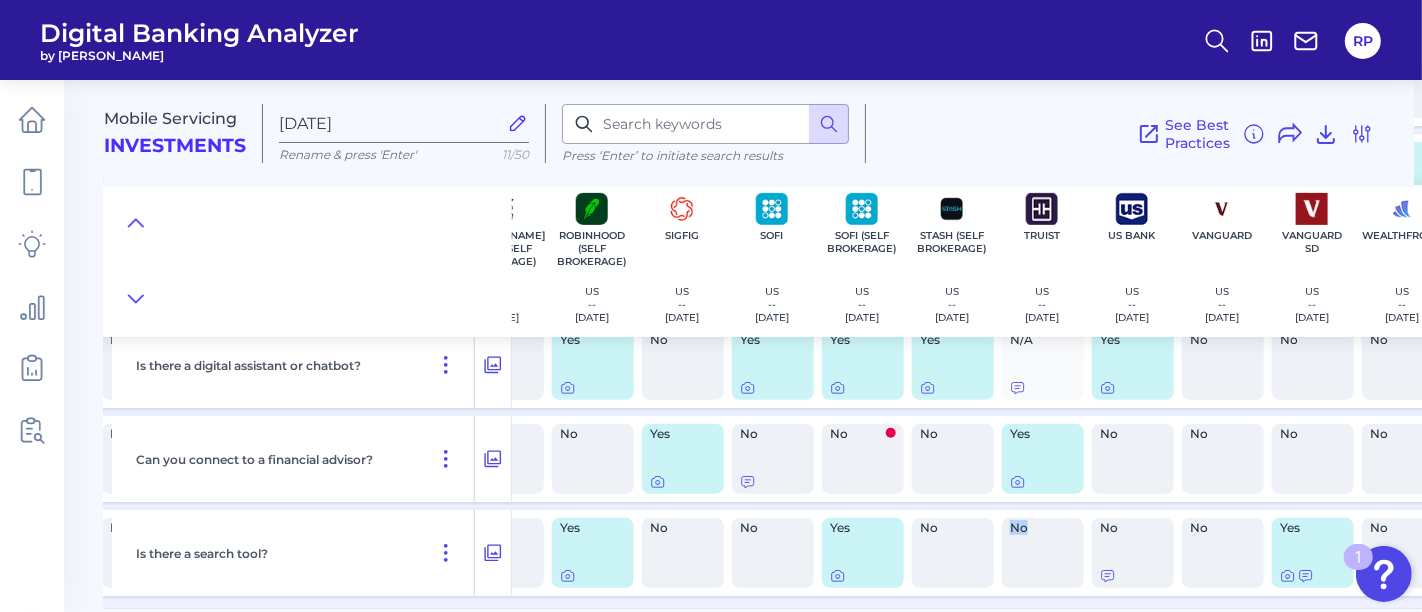 drag, startPoint x: 977, startPoint y: 610, endPoint x: 1063, endPoint y: 608, distance: 86.023254 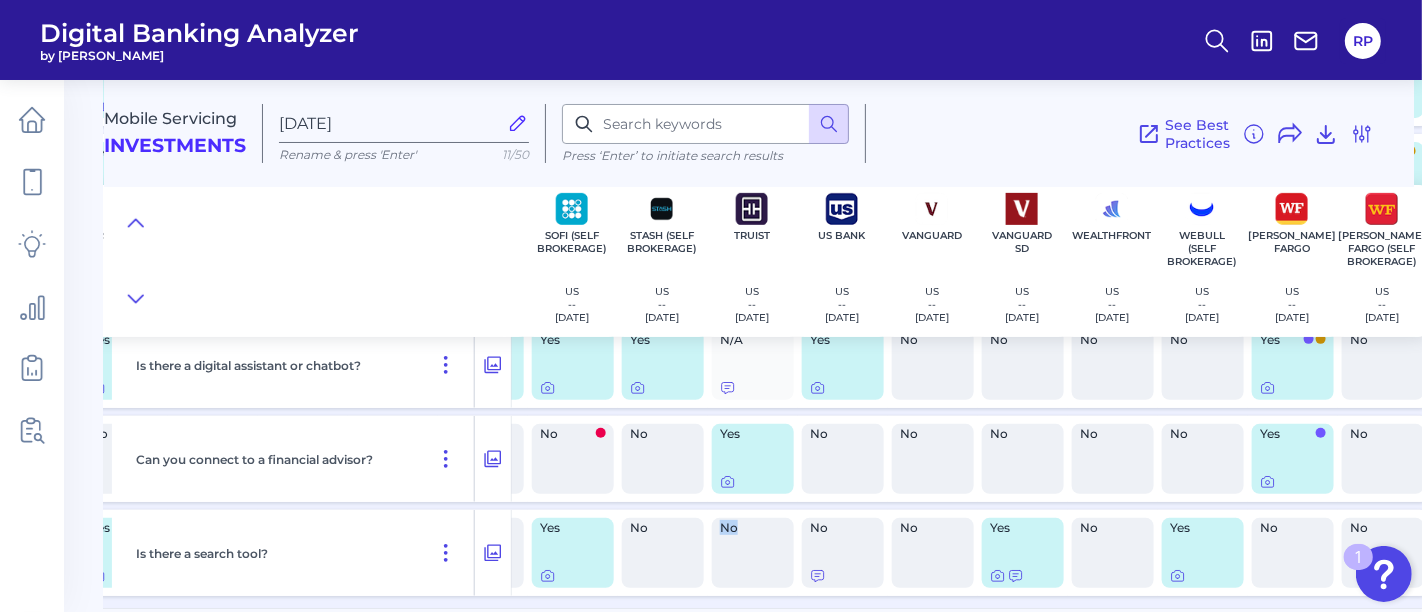 scroll, scrollTop: 676, scrollLeft: 1625, axis: both 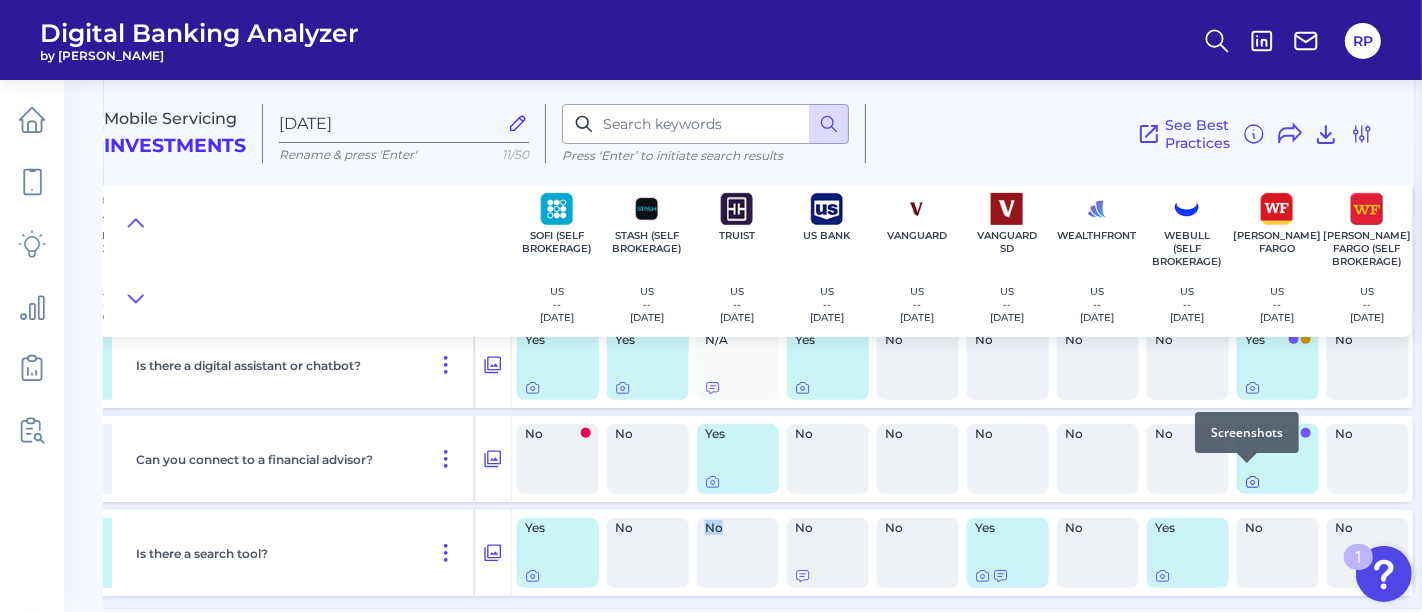 click 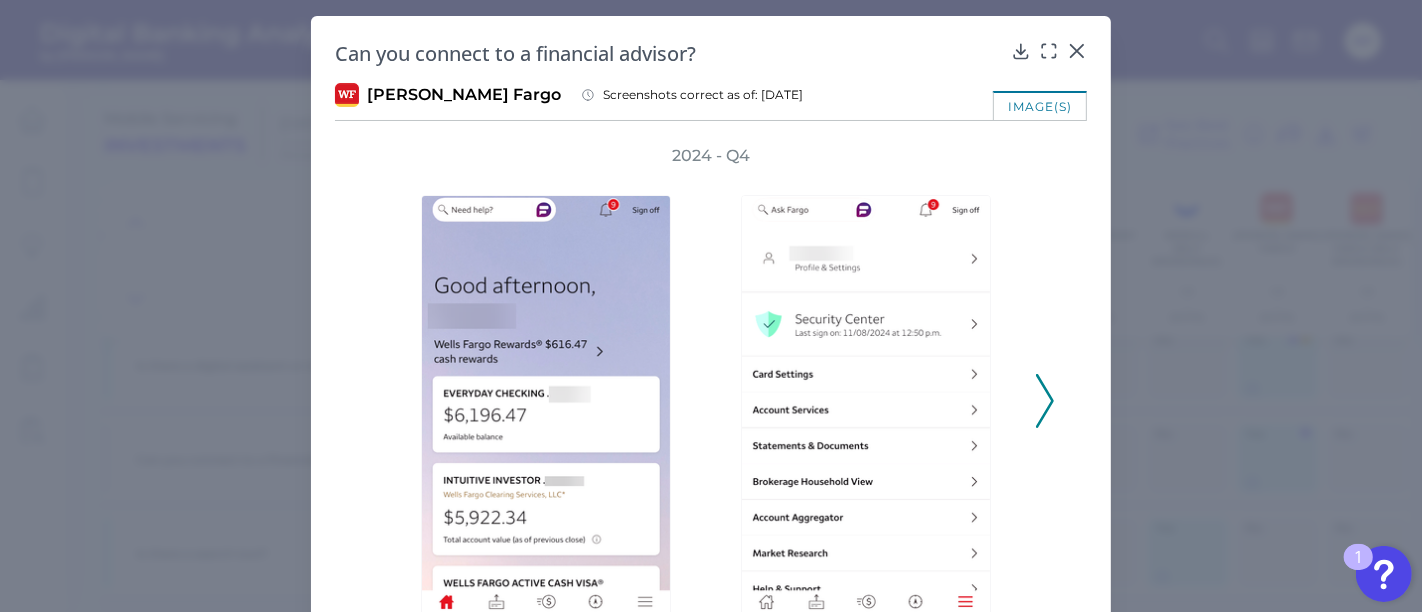 click 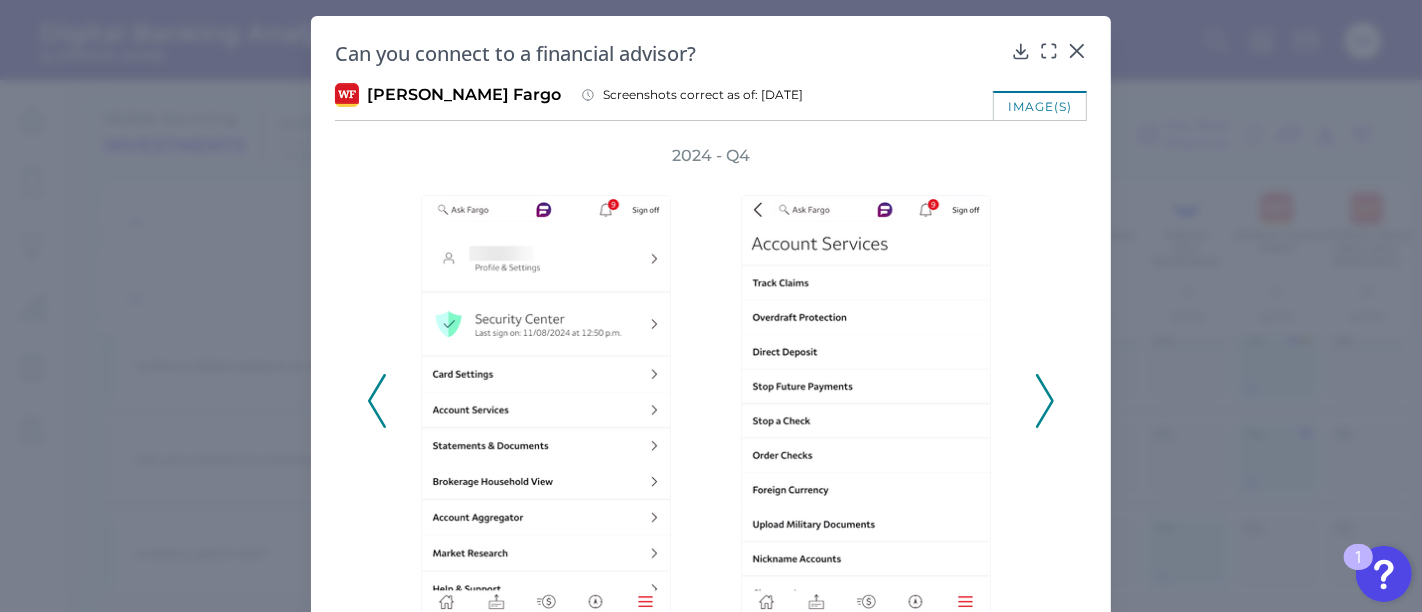 click 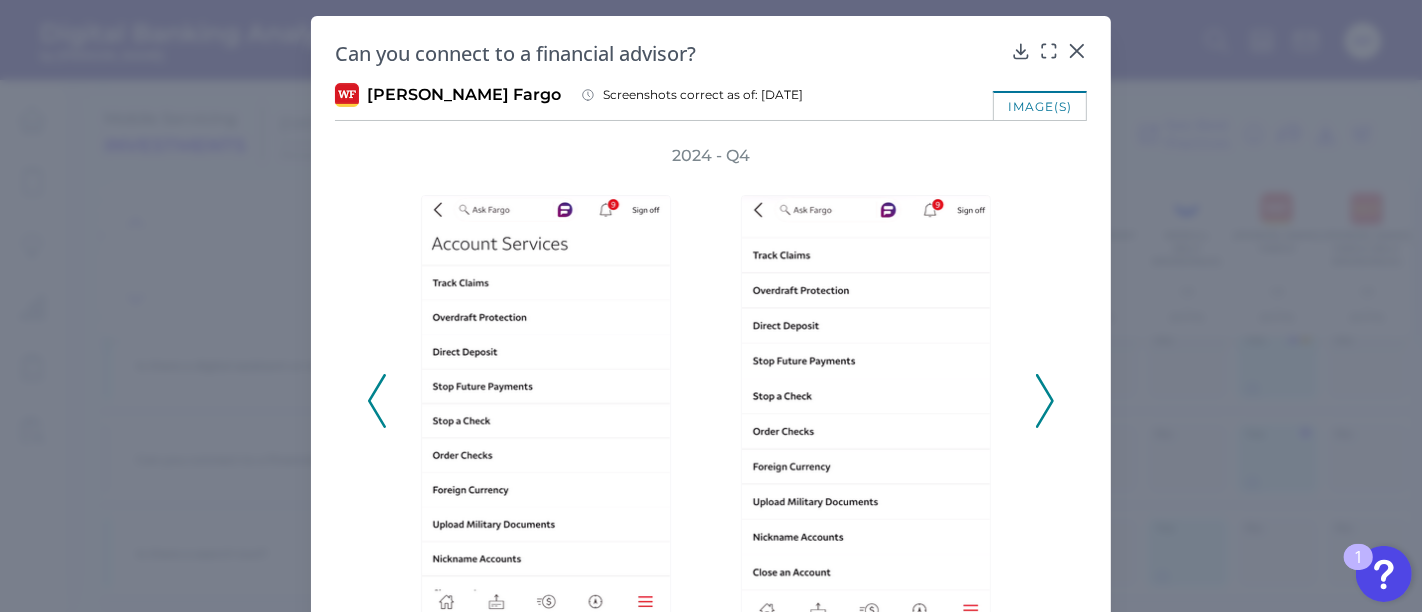 click 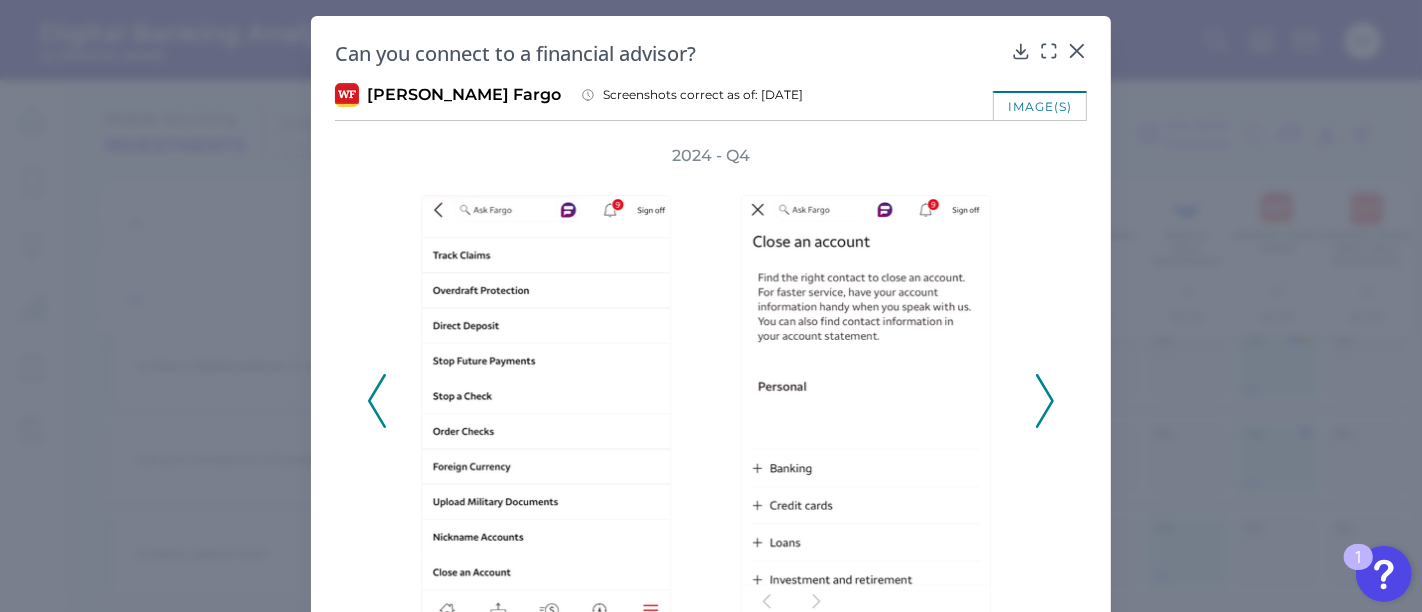 click 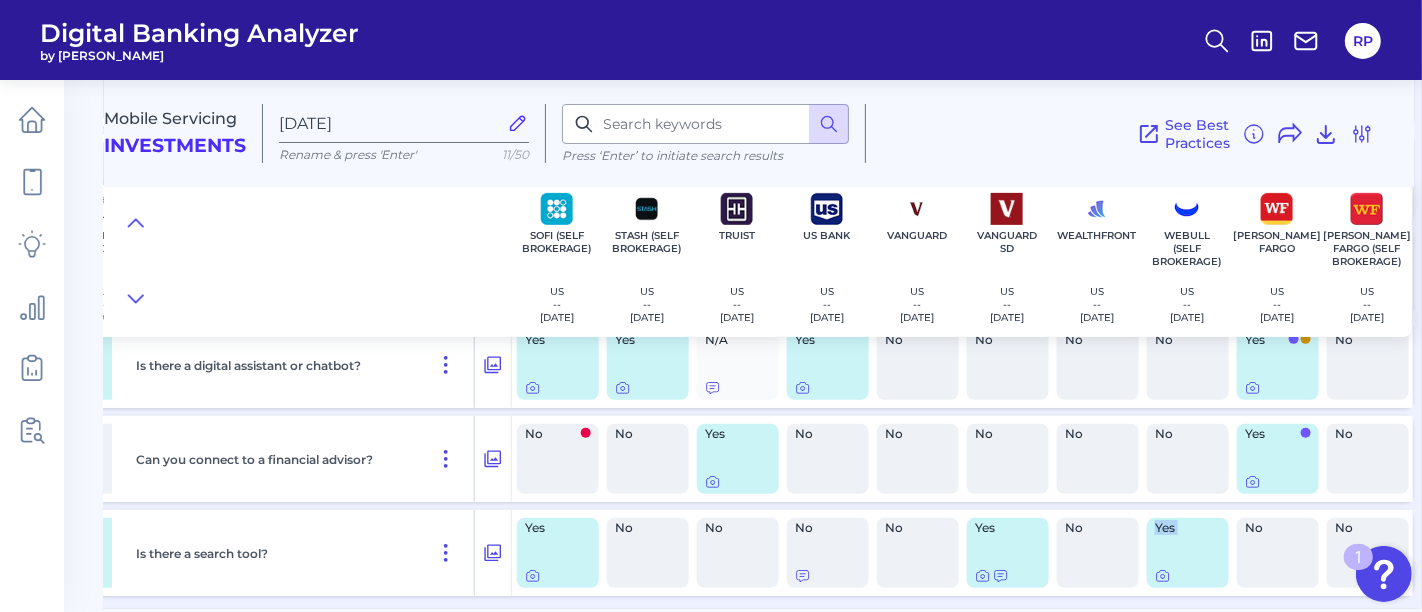 drag, startPoint x: 1134, startPoint y: 610, endPoint x: 1178, endPoint y: 611, distance: 44.011364 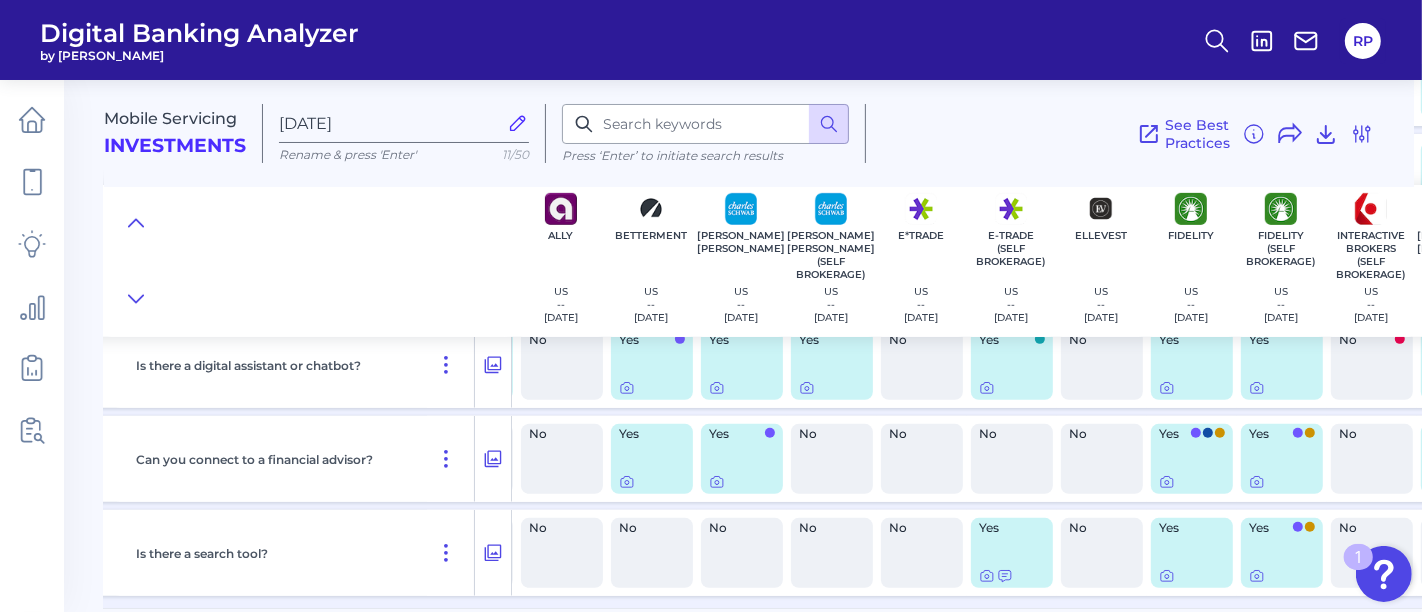 scroll, scrollTop: 676, scrollLeft: 76, axis: both 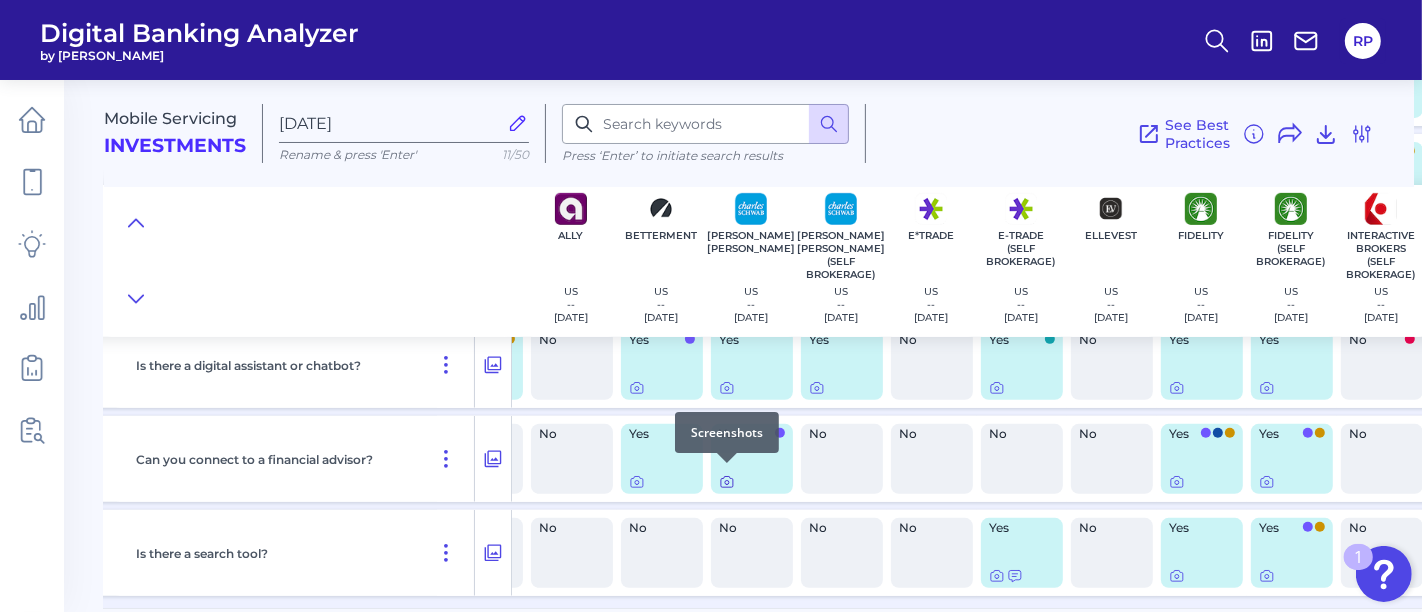 click 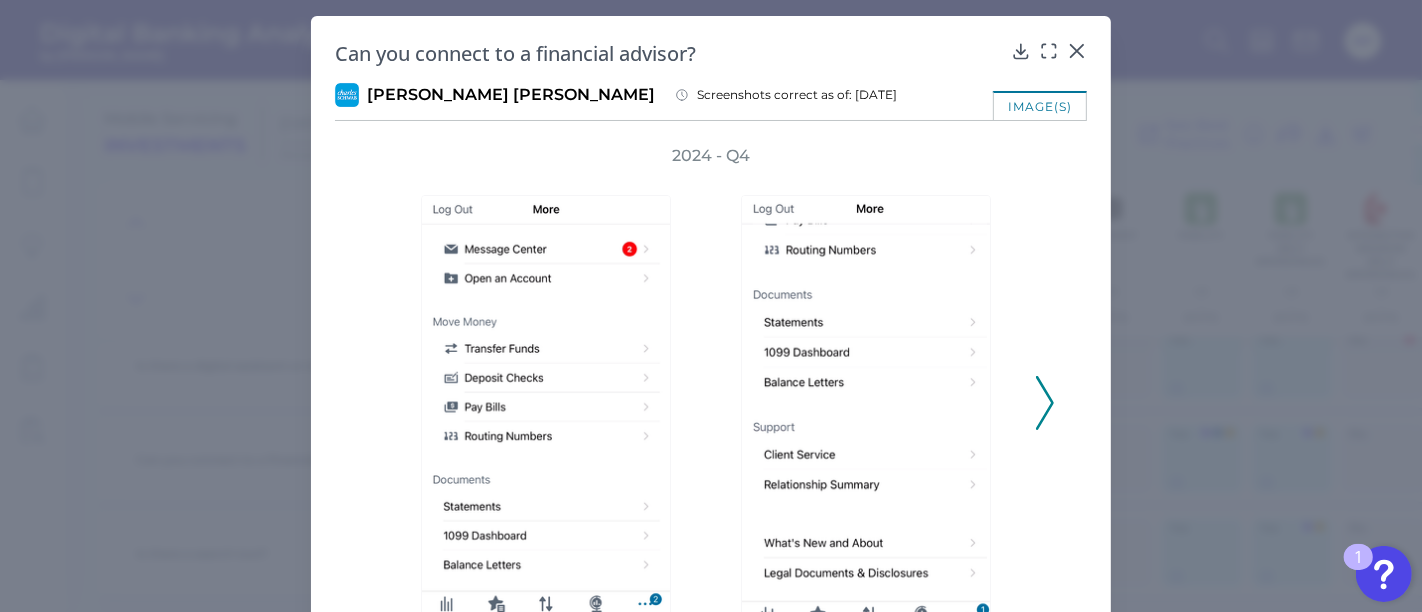 click 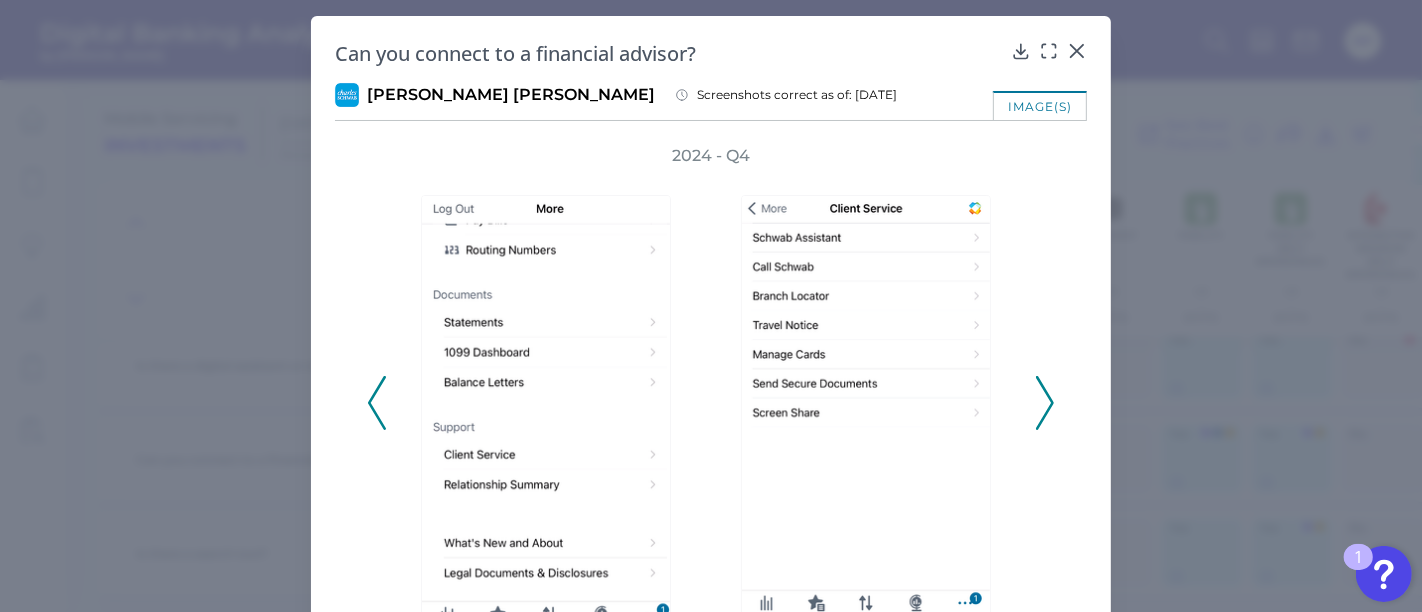click 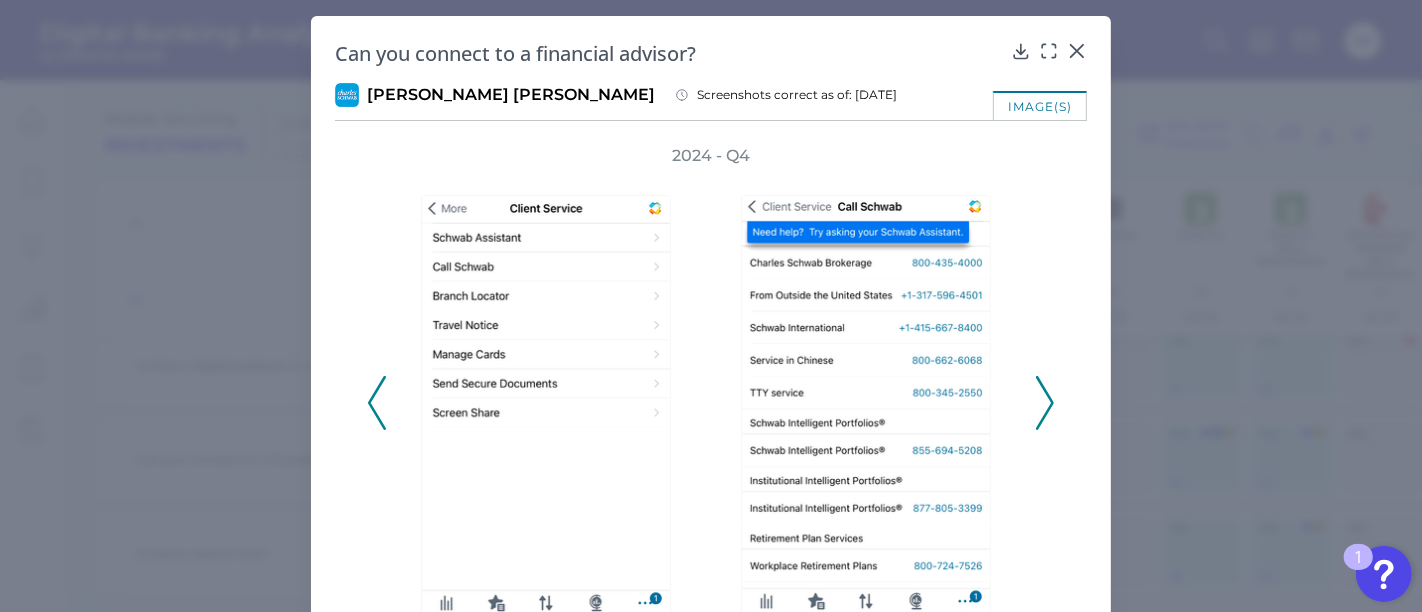 click 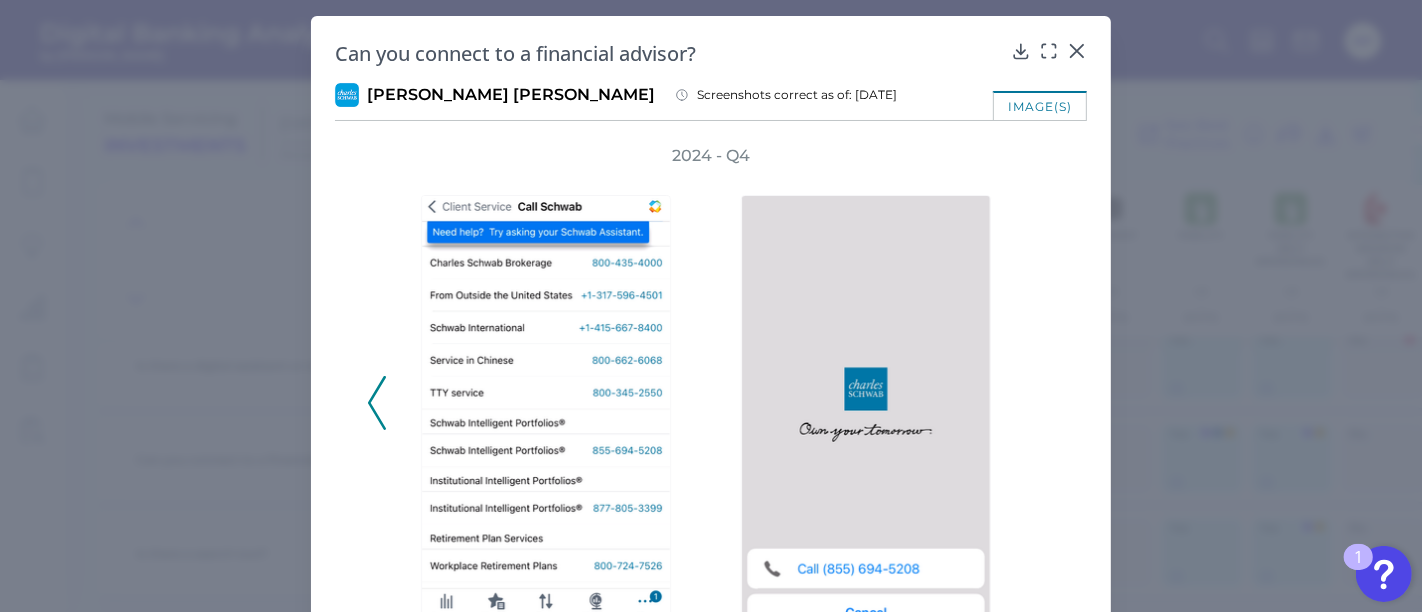 click on "2024 - Q4" at bounding box center (711, 391) 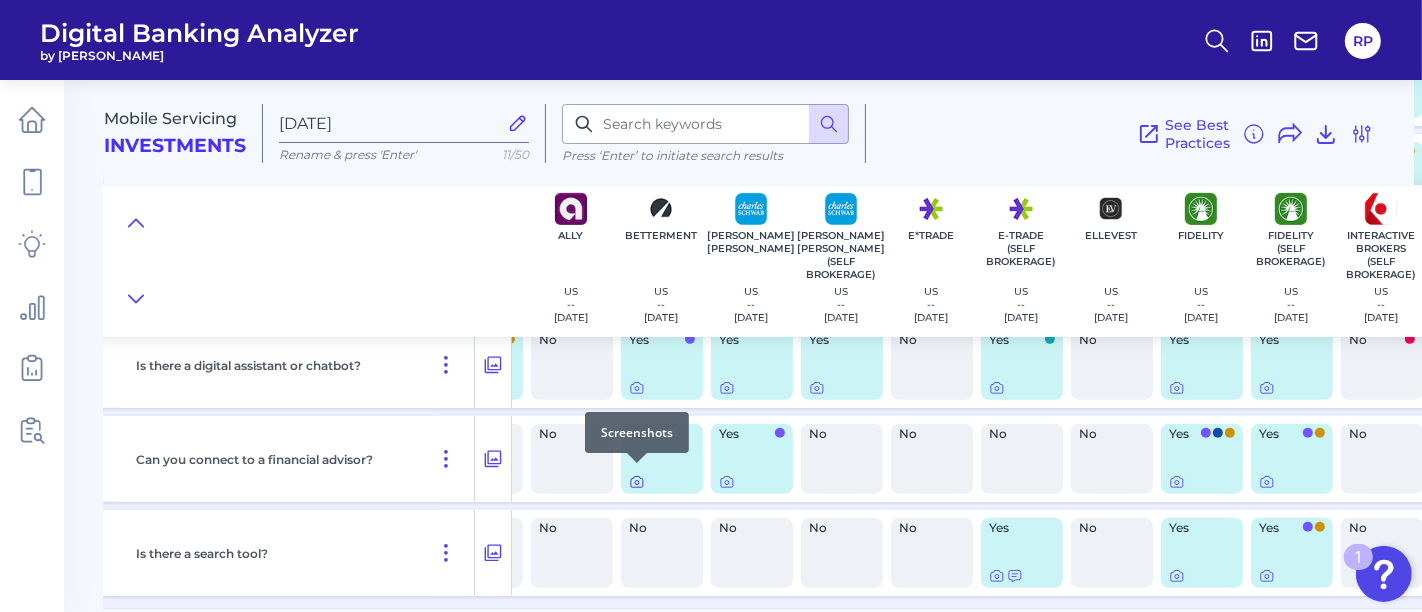 click 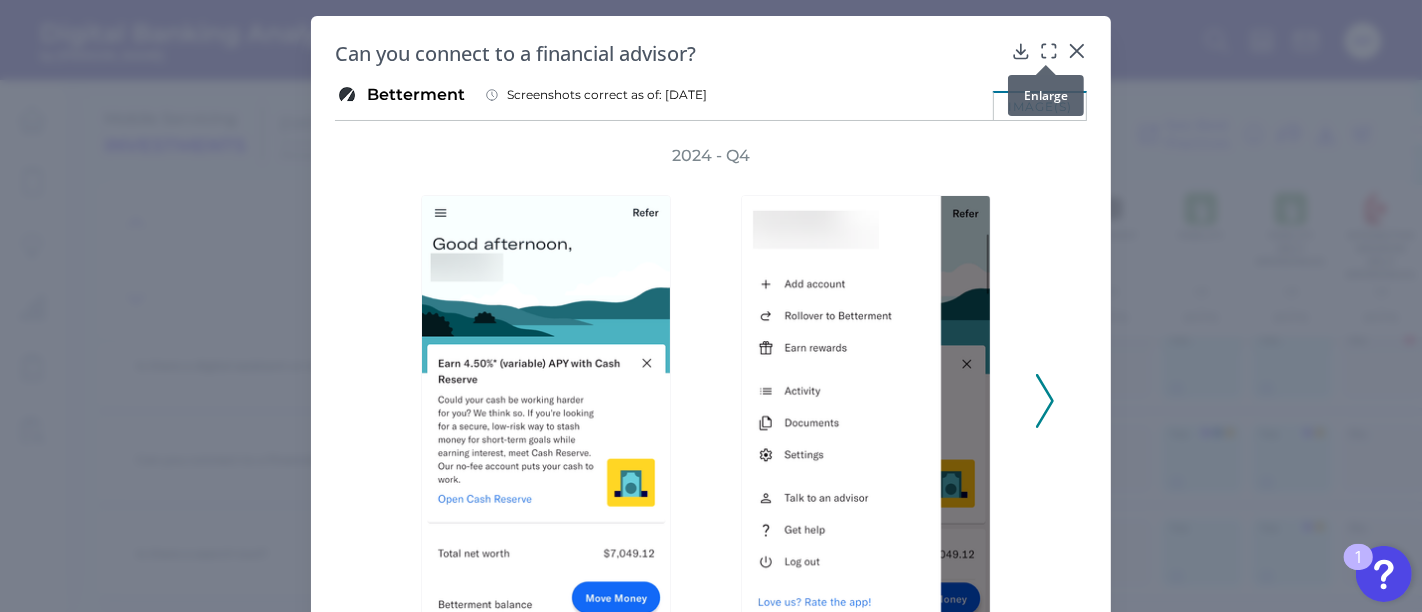 click 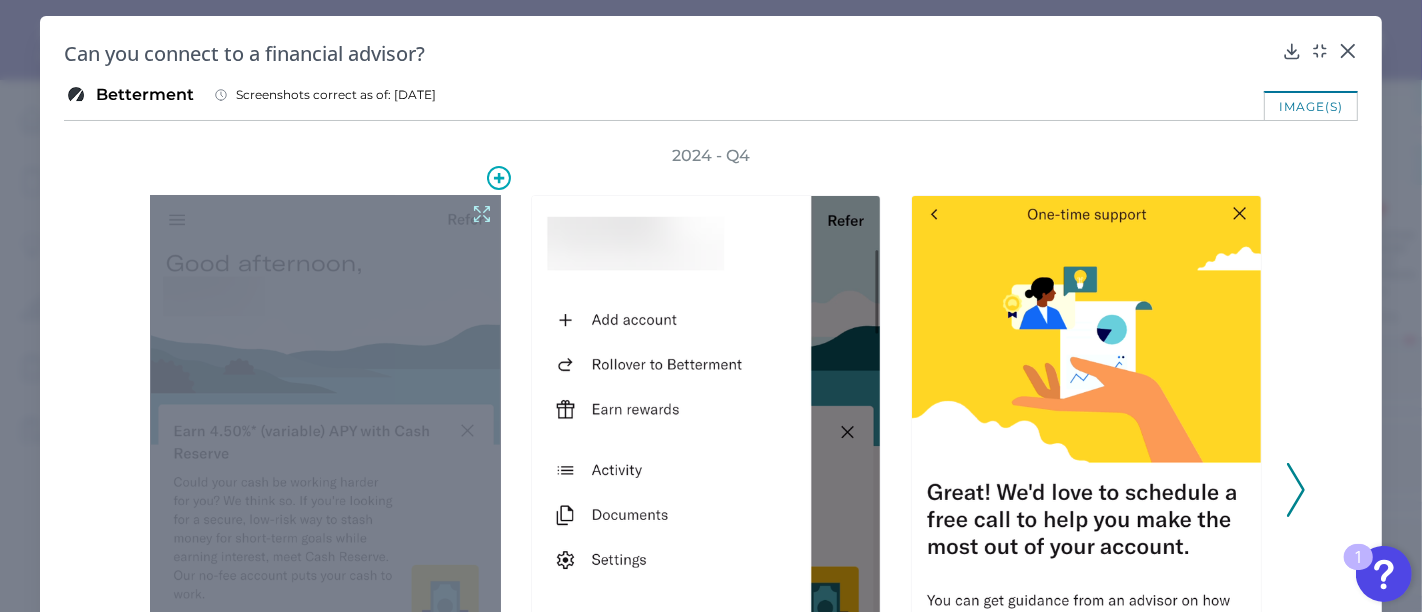 click 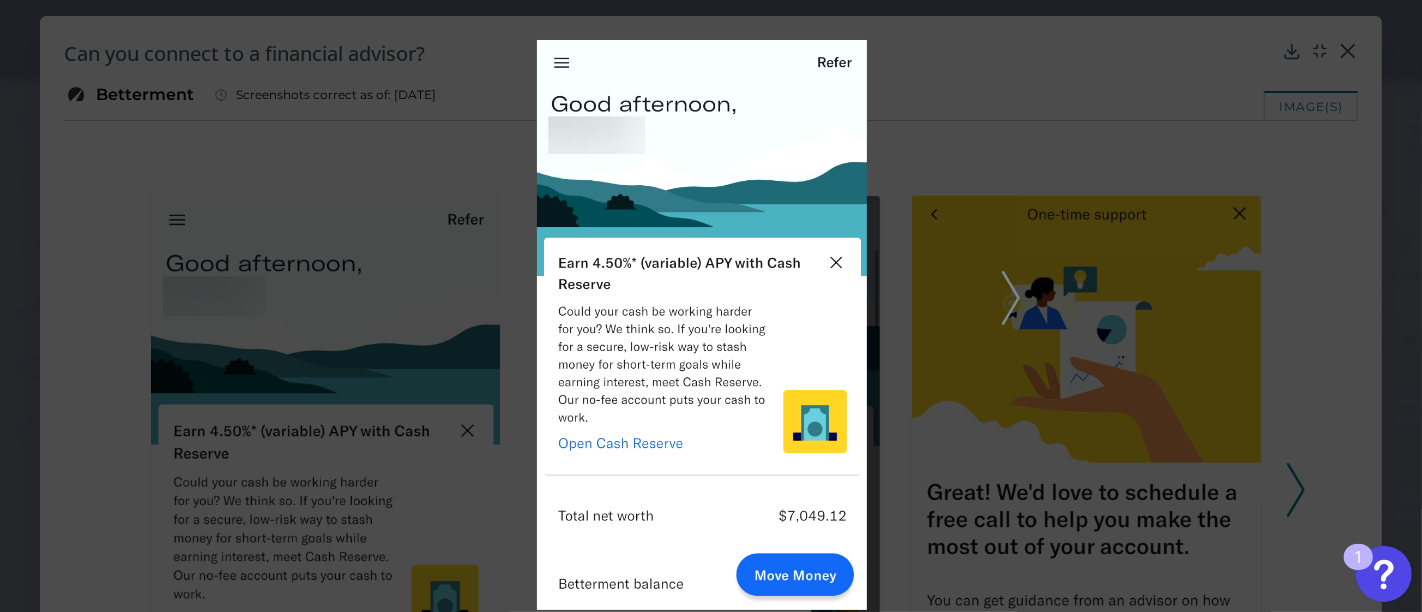 click 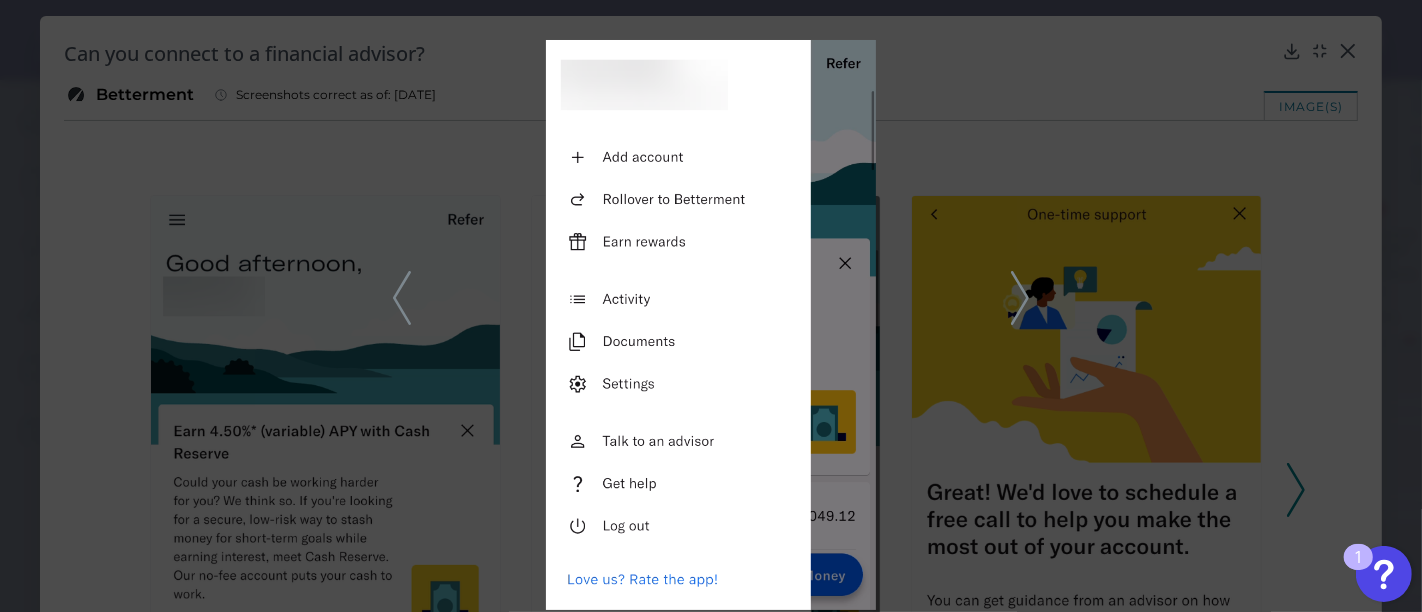 click 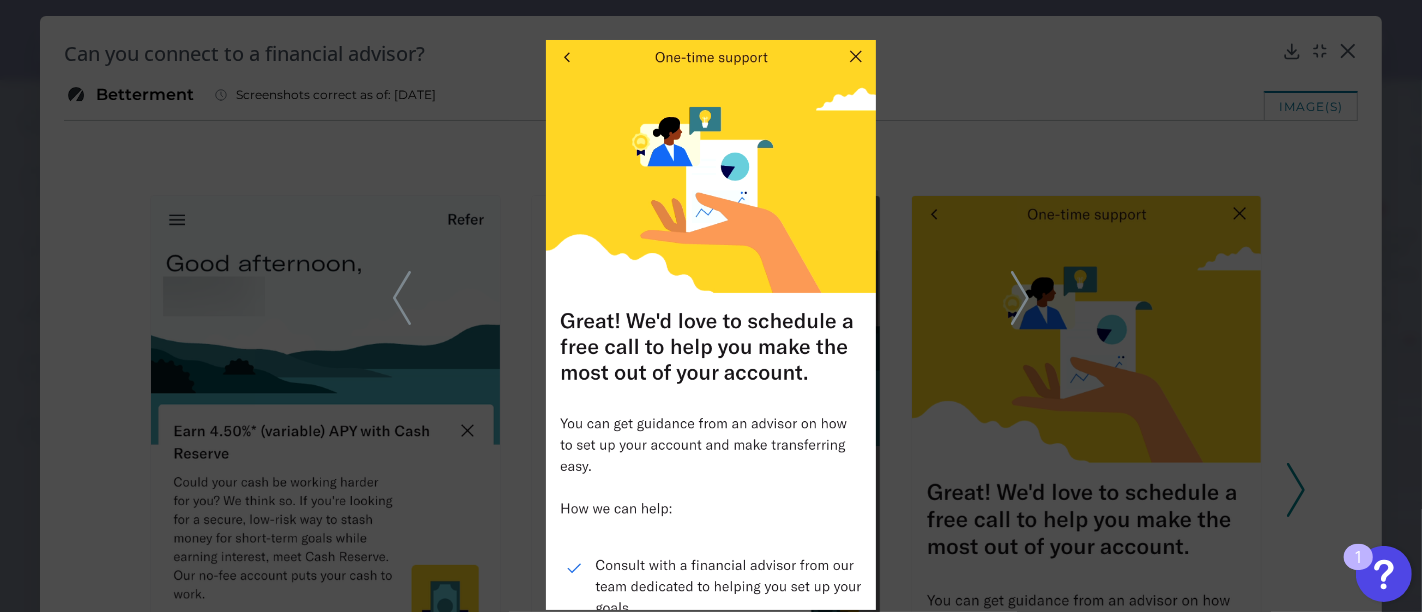 click 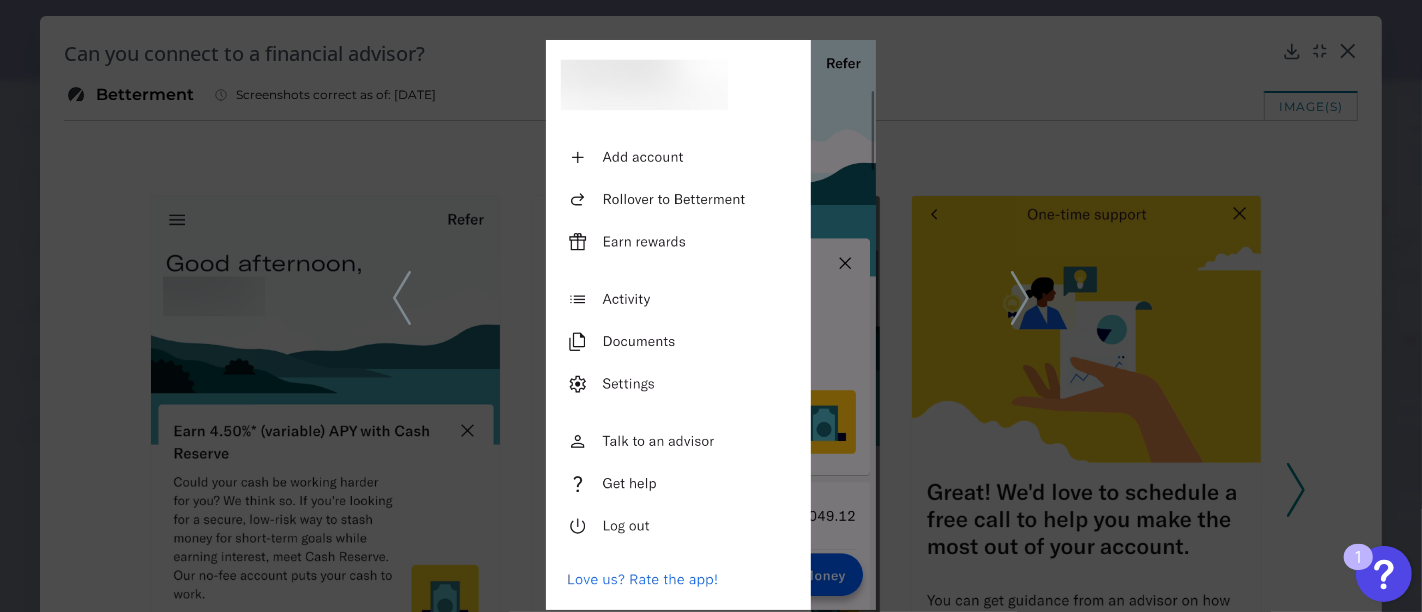 click 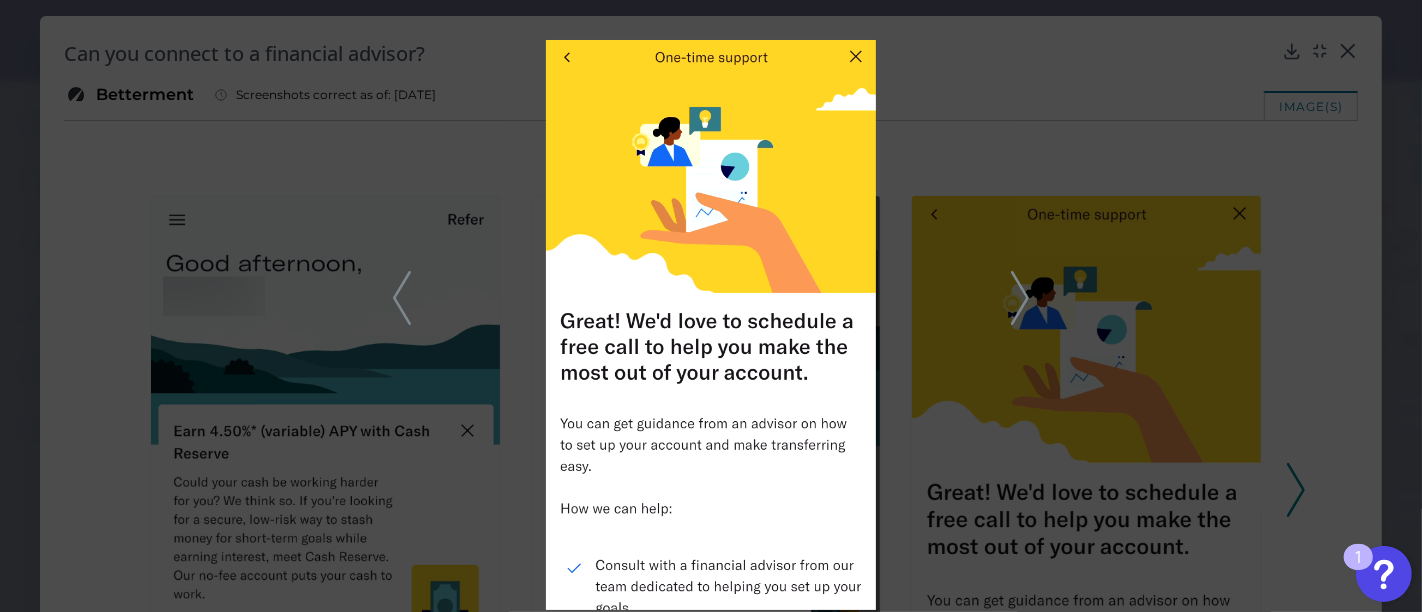 click 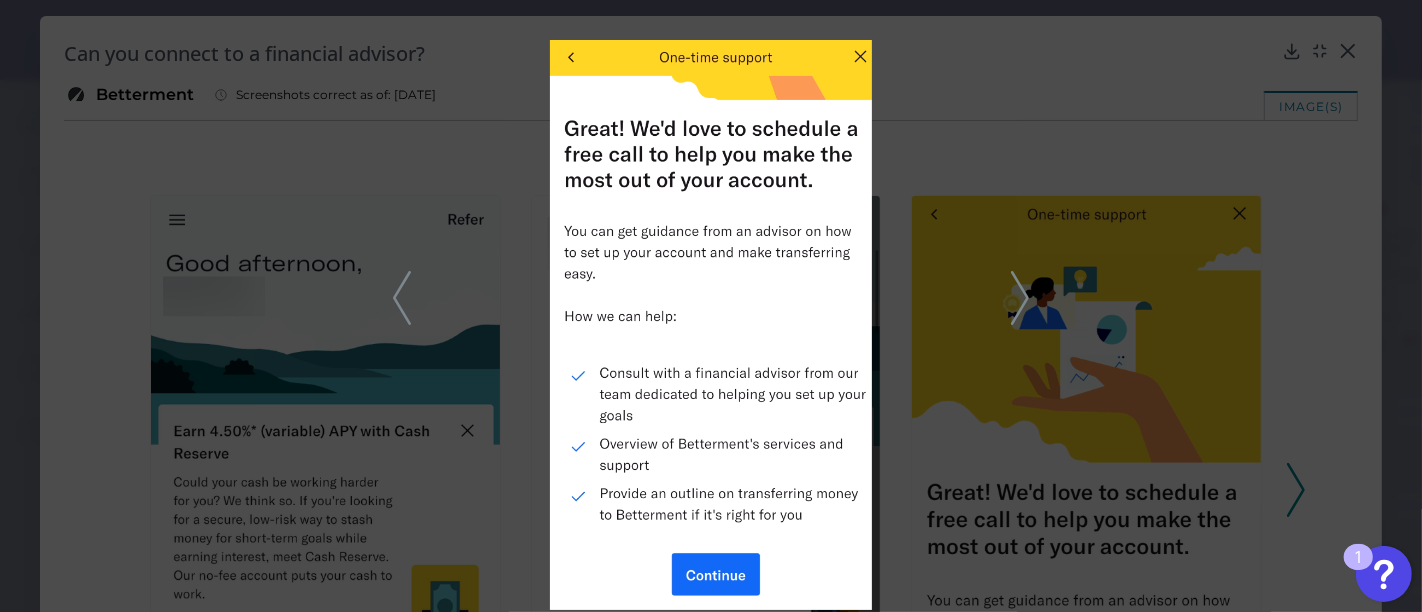 click 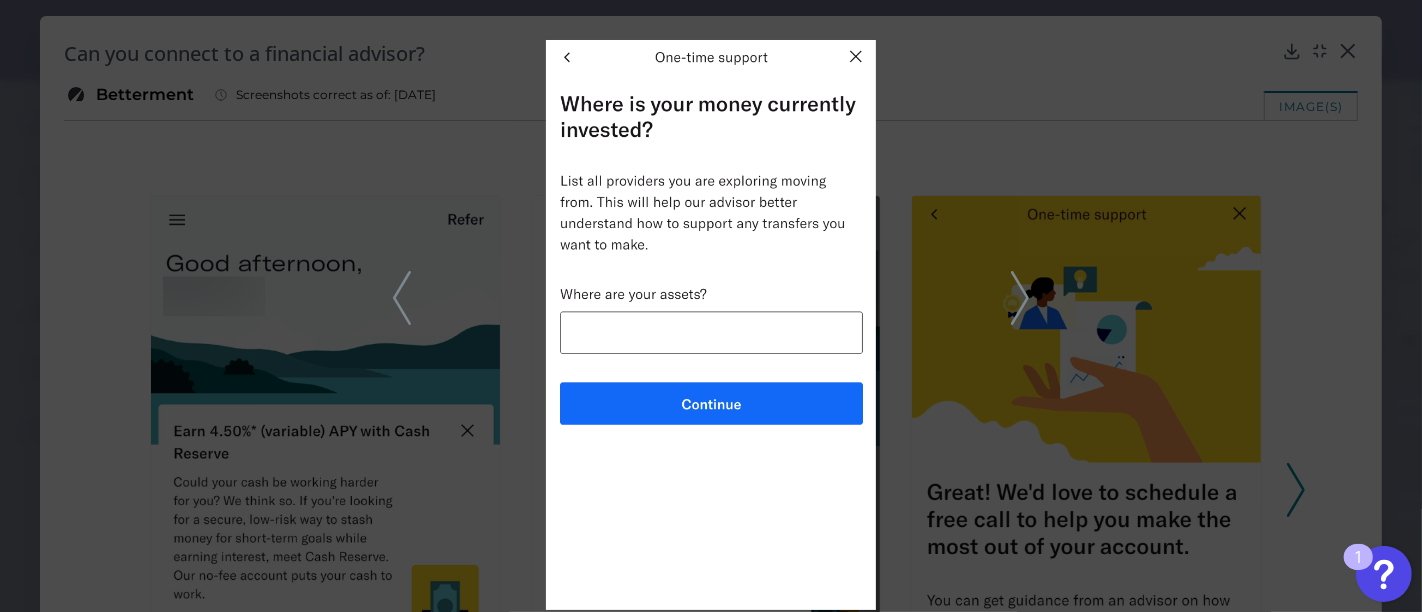 click 